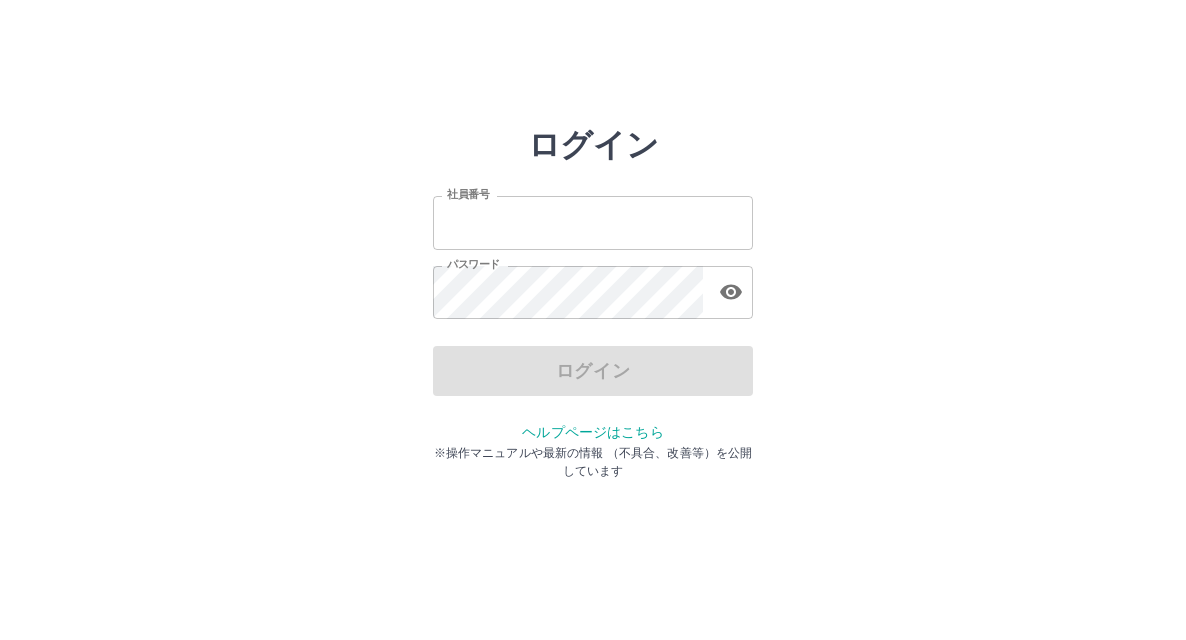 scroll, scrollTop: 0, scrollLeft: 0, axis: both 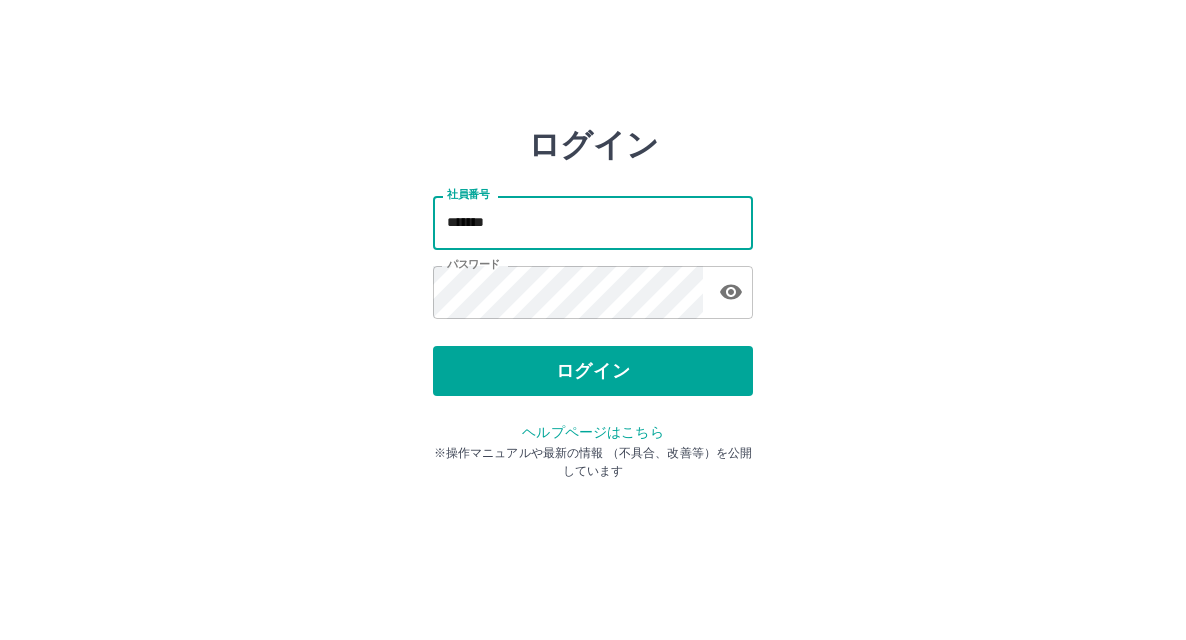 click on "*******" at bounding box center (593, 222) 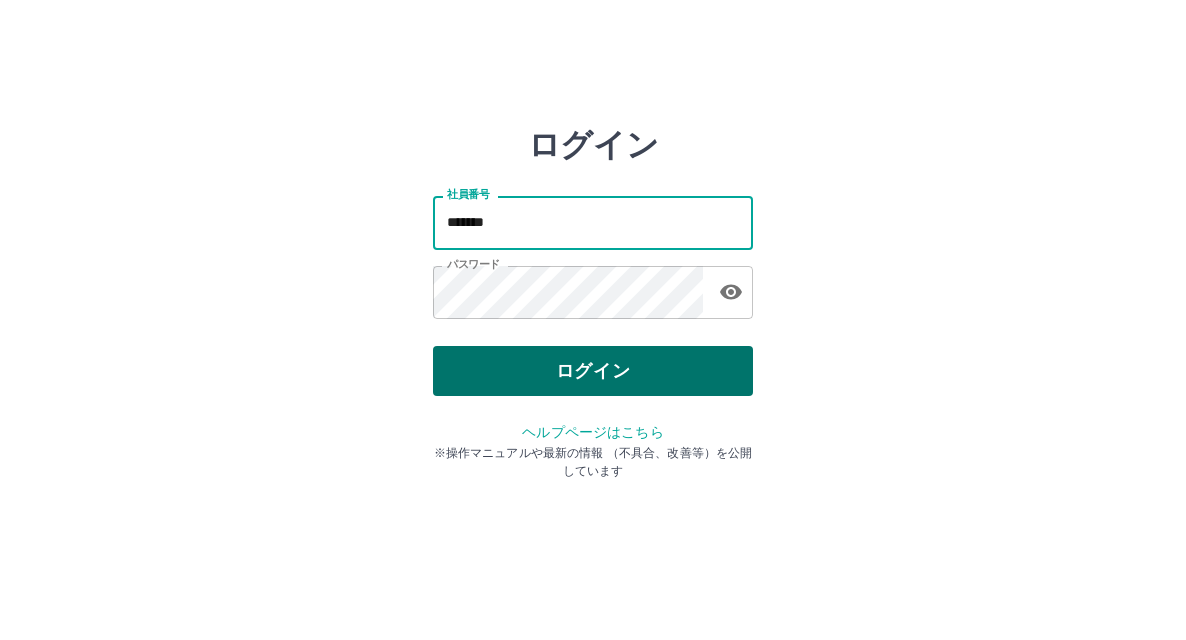 type on "*******" 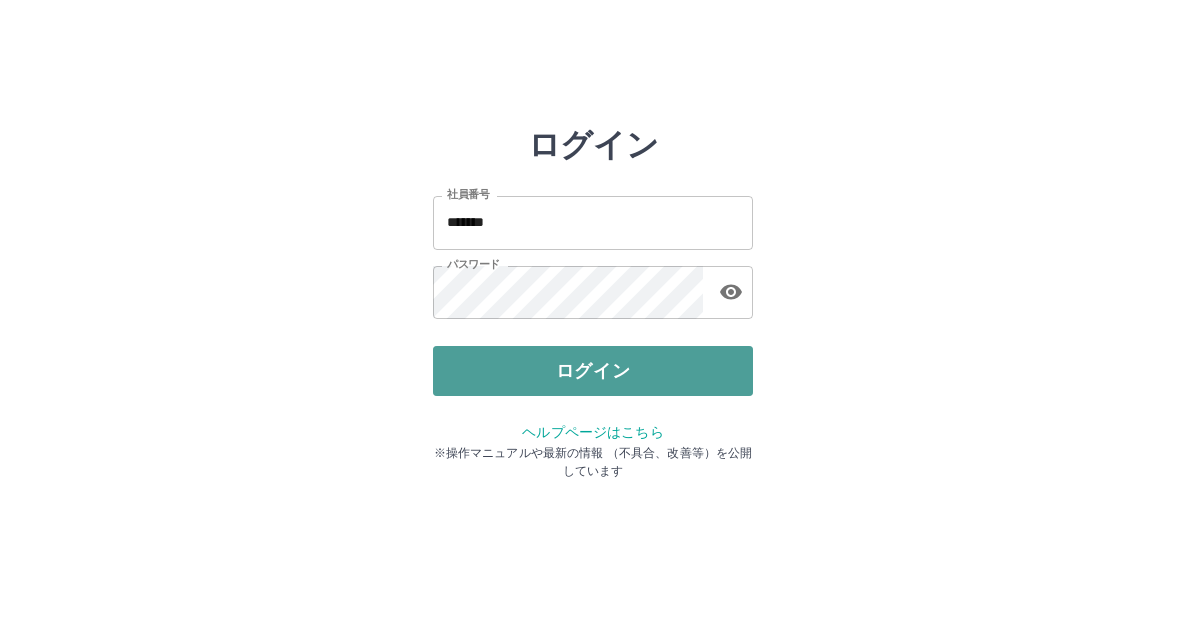 click on "ログイン" at bounding box center (593, 371) 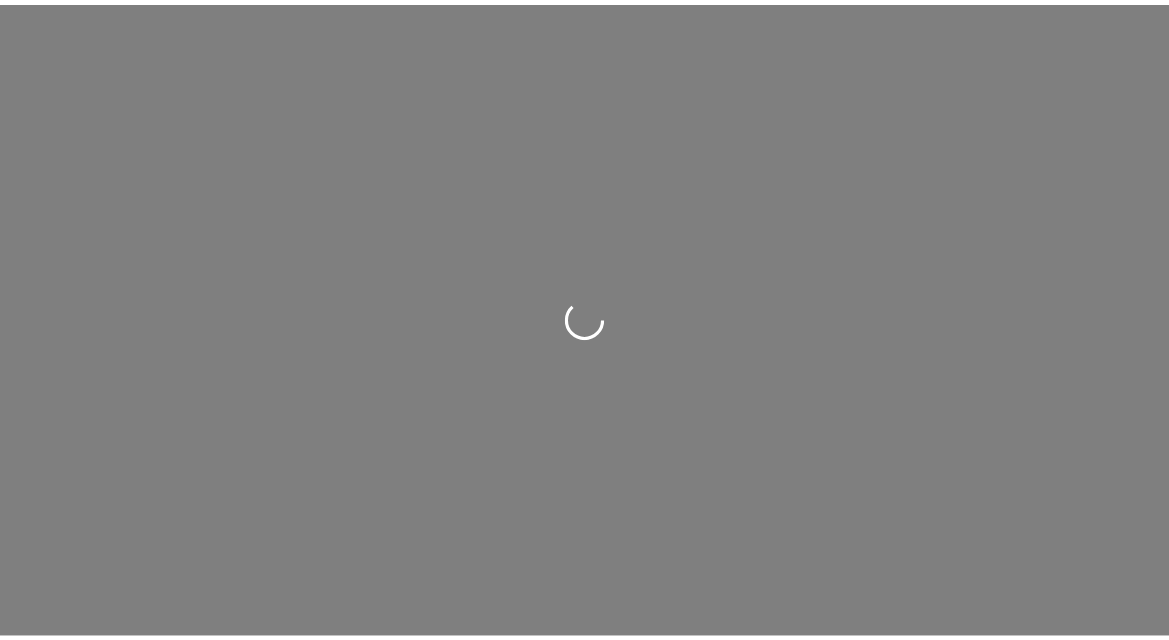 scroll, scrollTop: 0, scrollLeft: 0, axis: both 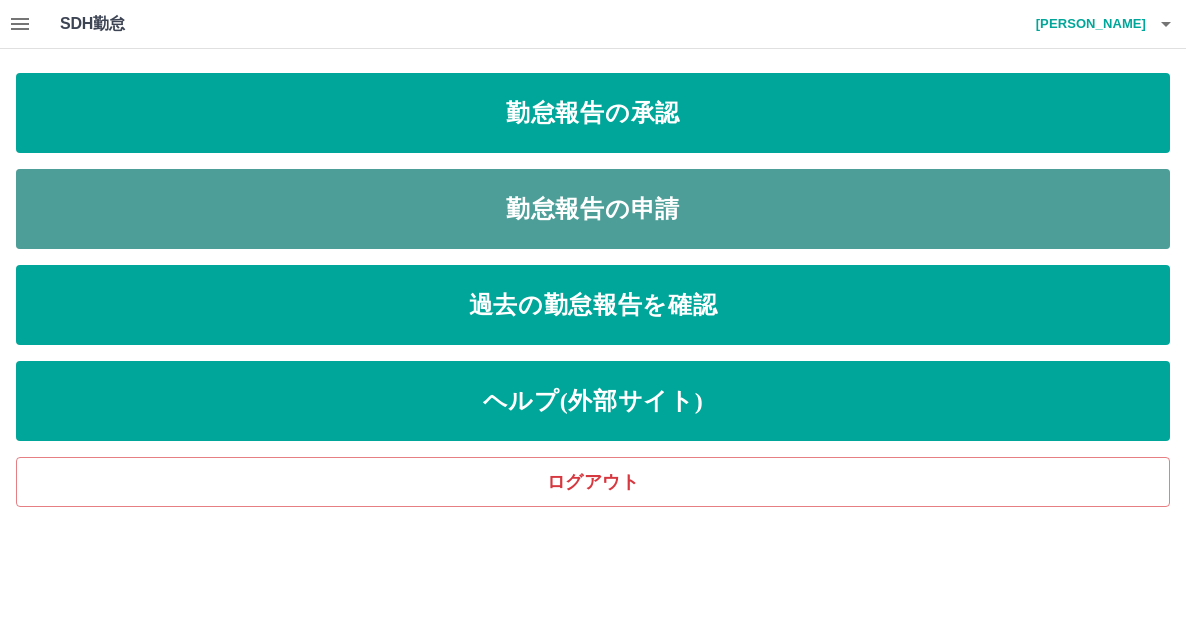 click on "勤怠報告の申請" at bounding box center [593, 209] 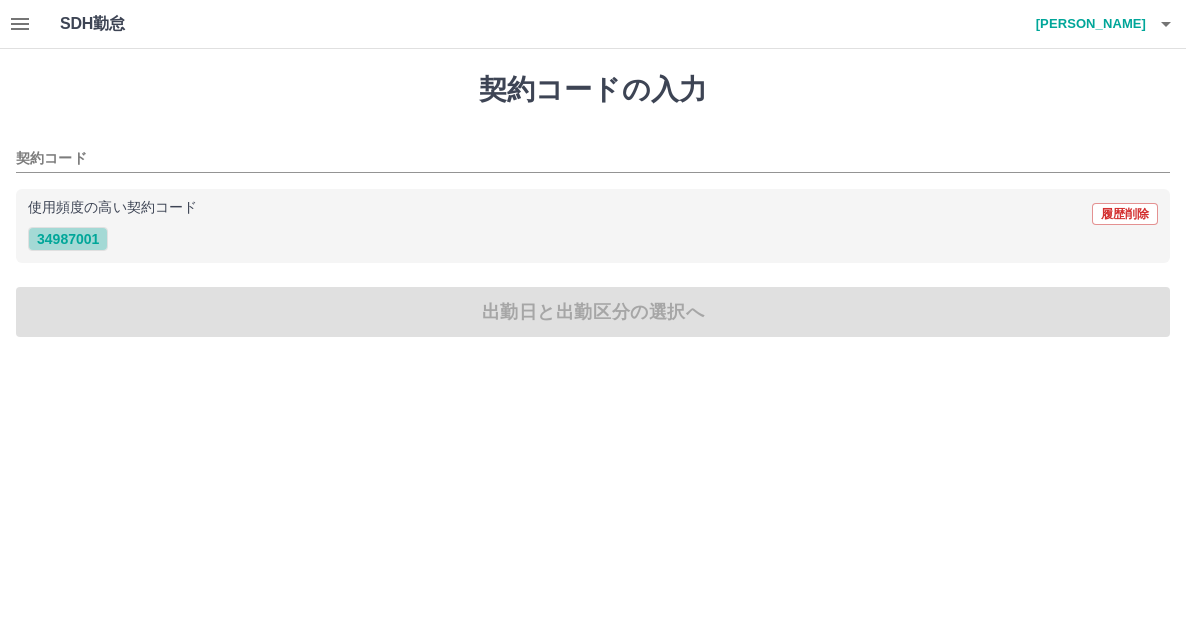 click on "34987001" at bounding box center [68, 239] 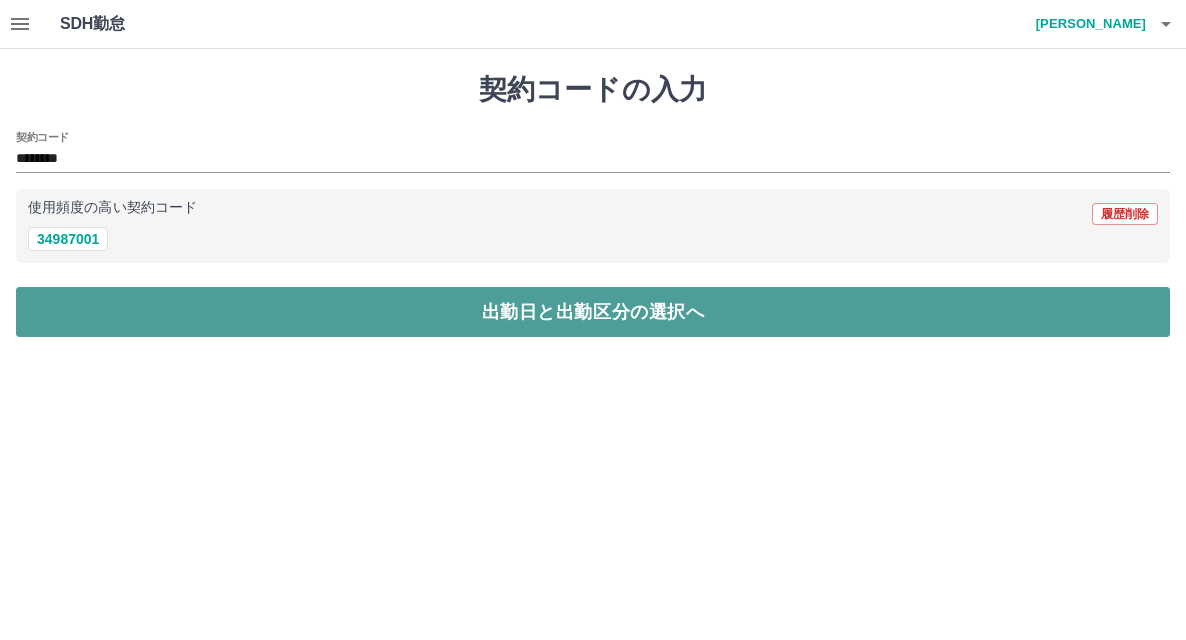 click on "出勤日と出勤区分の選択へ" at bounding box center (593, 312) 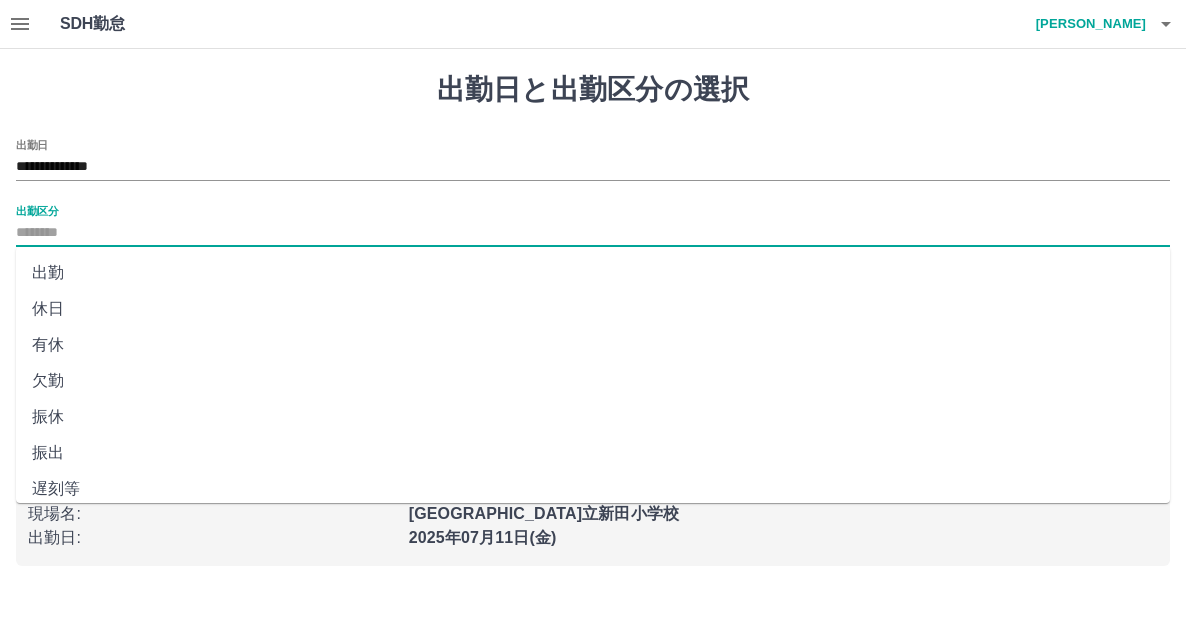 click on "出勤区分" at bounding box center (593, 233) 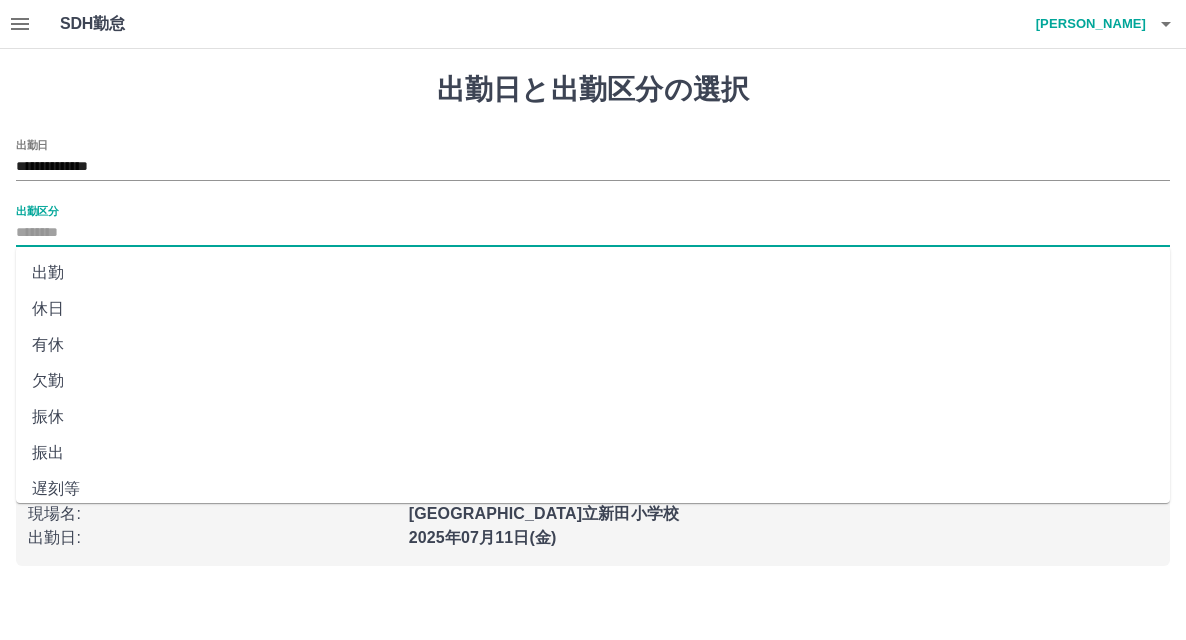 click on "出勤" at bounding box center [593, 273] 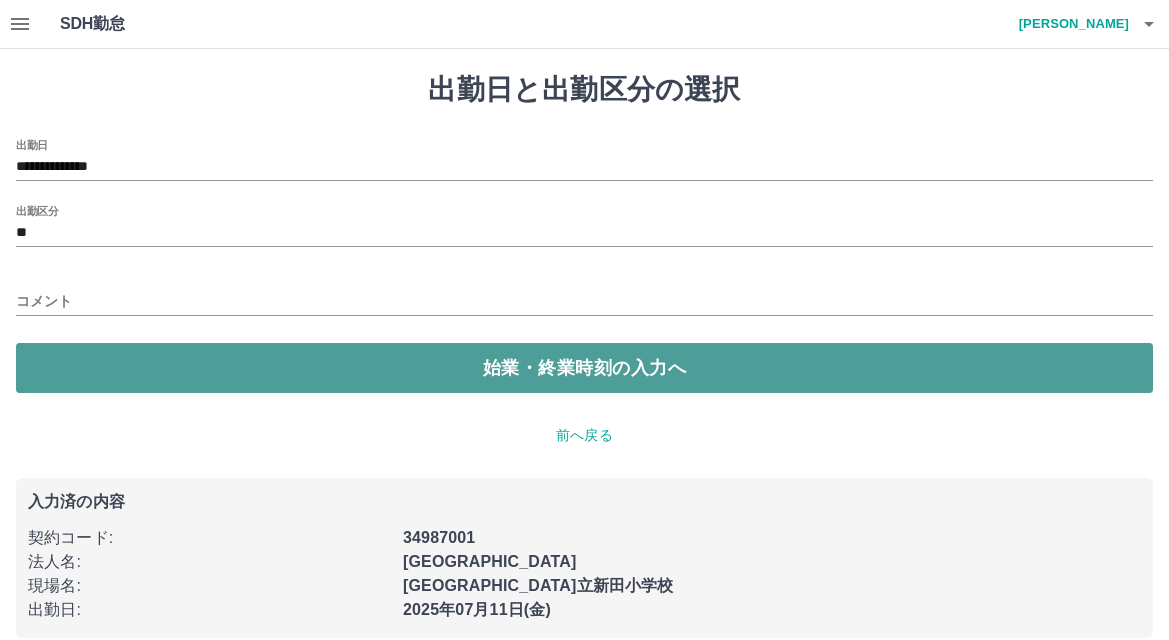 click on "始業・終業時刻の入力へ" at bounding box center (584, 368) 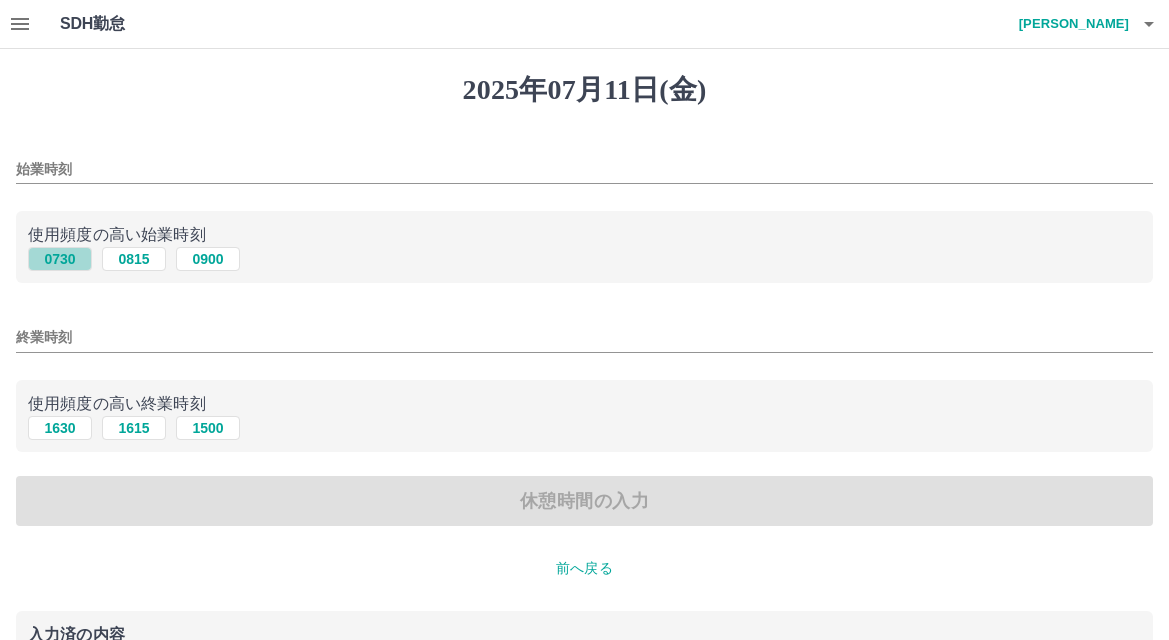 click on "0730" at bounding box center [60, 259] 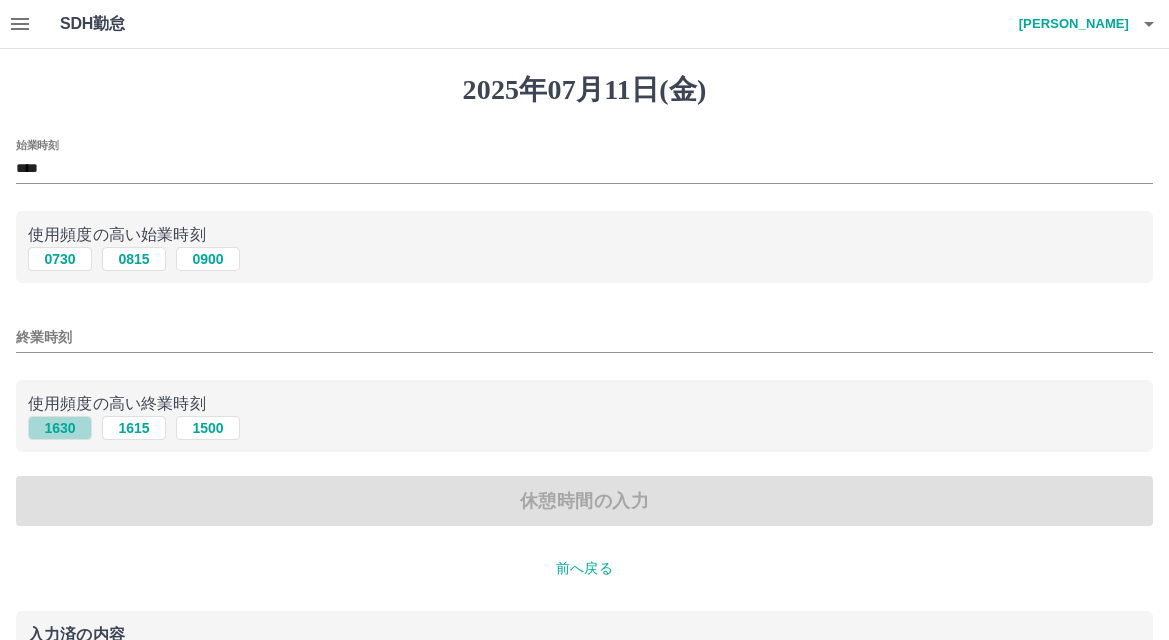 click on "1630" at bounding box center [60, 428] 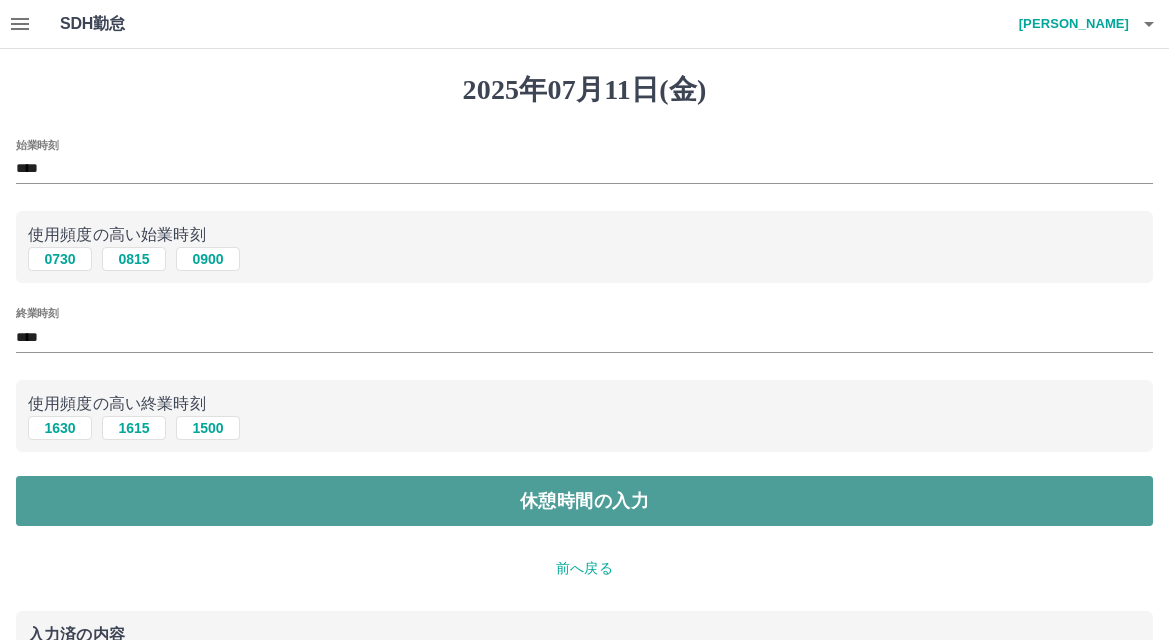 click on "休憩時間の入力" at bounding box center (584, 501) 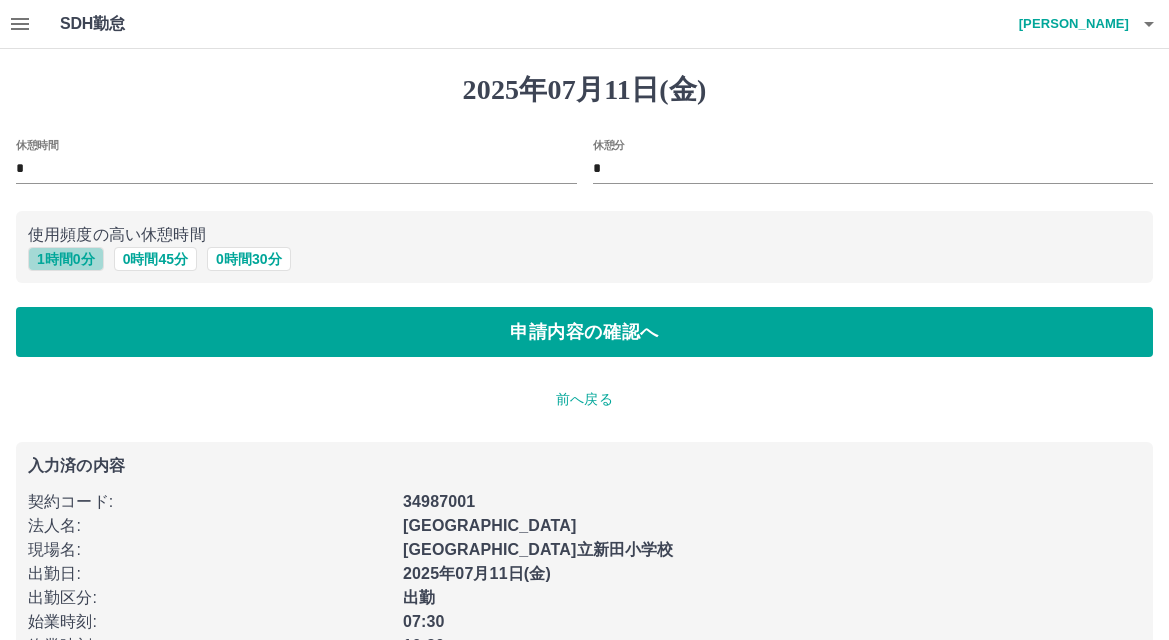 click on "1 時間 0 分" at bounding box center [66, 259] 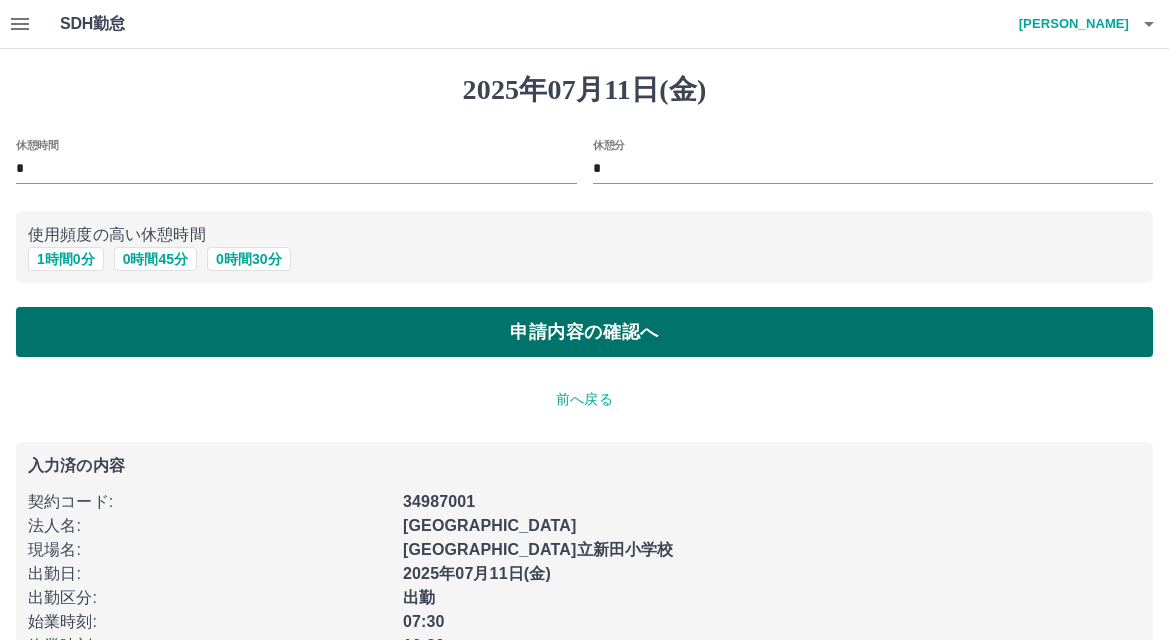 click on "申請内容の確認へ" at bounding box center [584, 332] 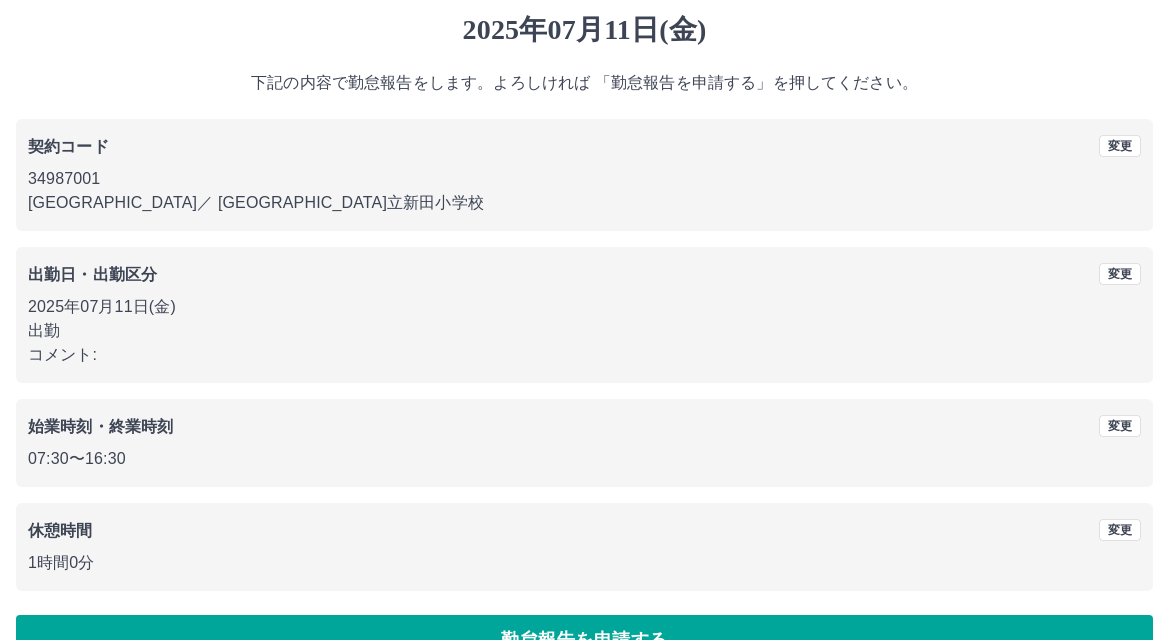 scroll, scrollTop: 109, scrollLeft: 0, axis: vertical 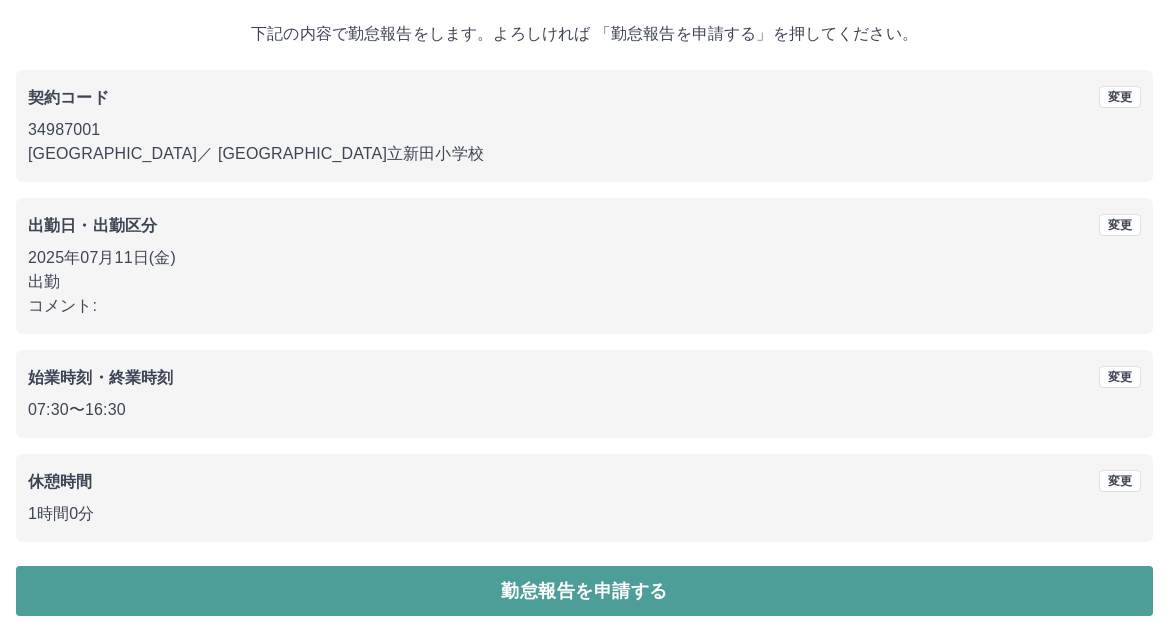 click on "勤怠報告を申請する" at bounding box center (584, 591) 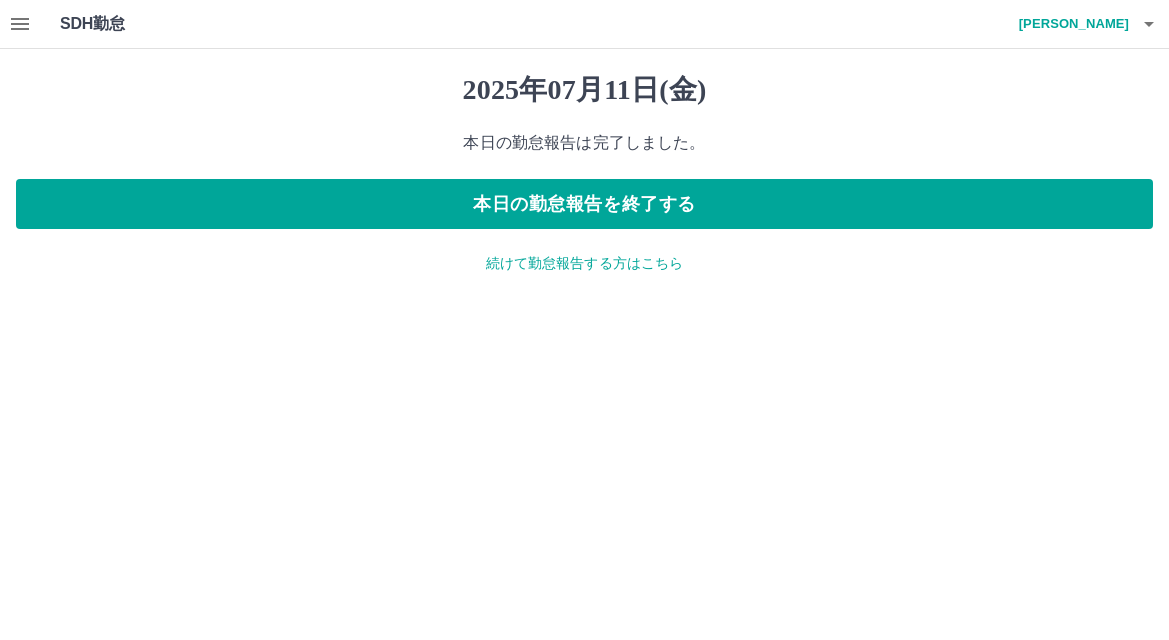 scroll, scrollTop: 0, scrollLeft: 0, axis: both 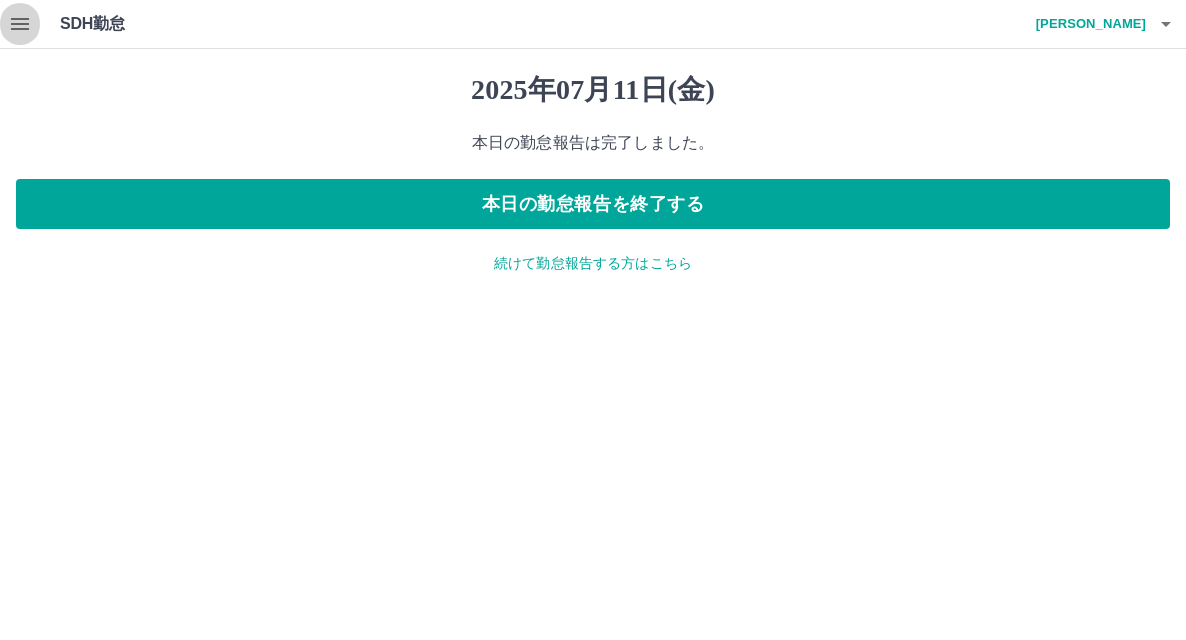click 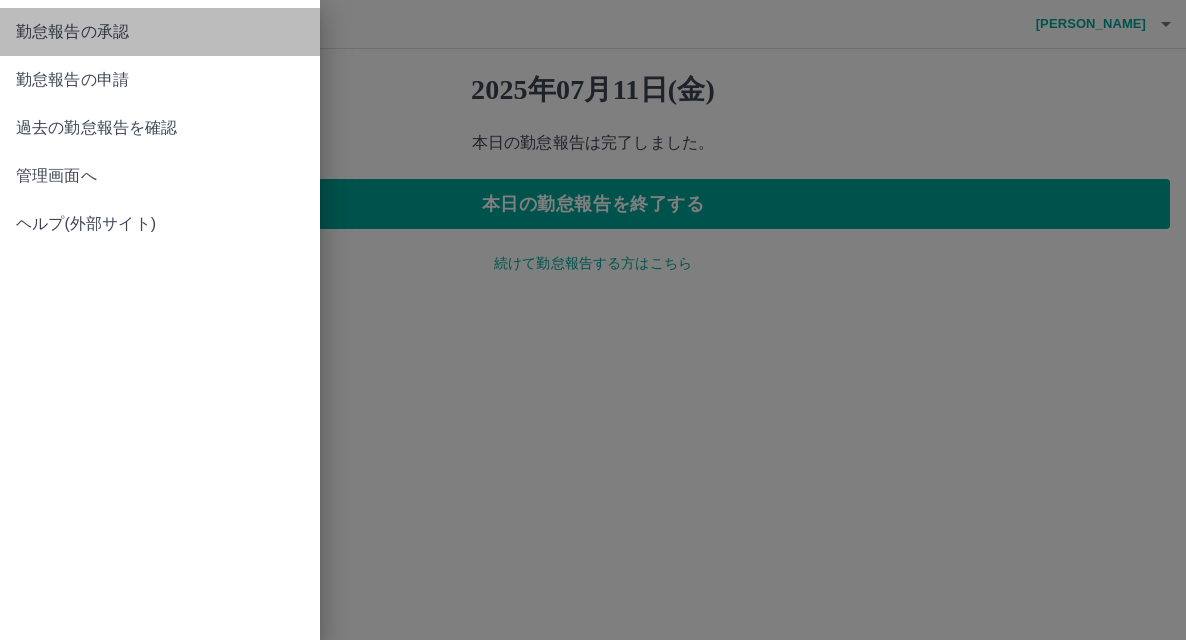 click on "勤怠報告の承認" at bounding box center (160, 32) 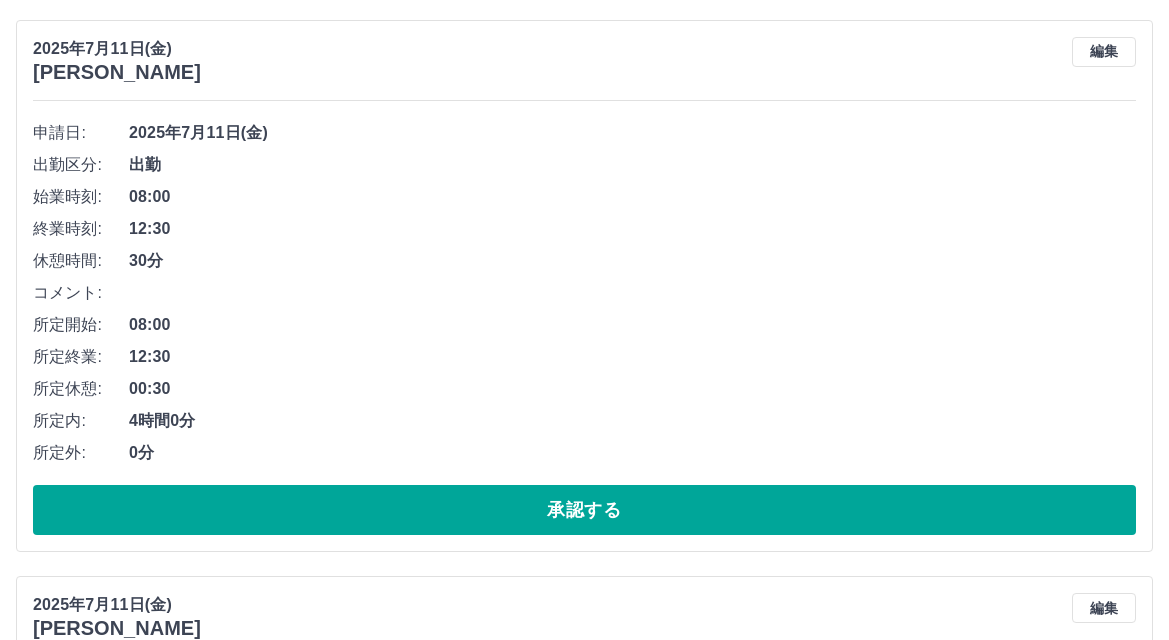 scroll, scrollTop: 100, scrollLeft: 0, axis: vertical 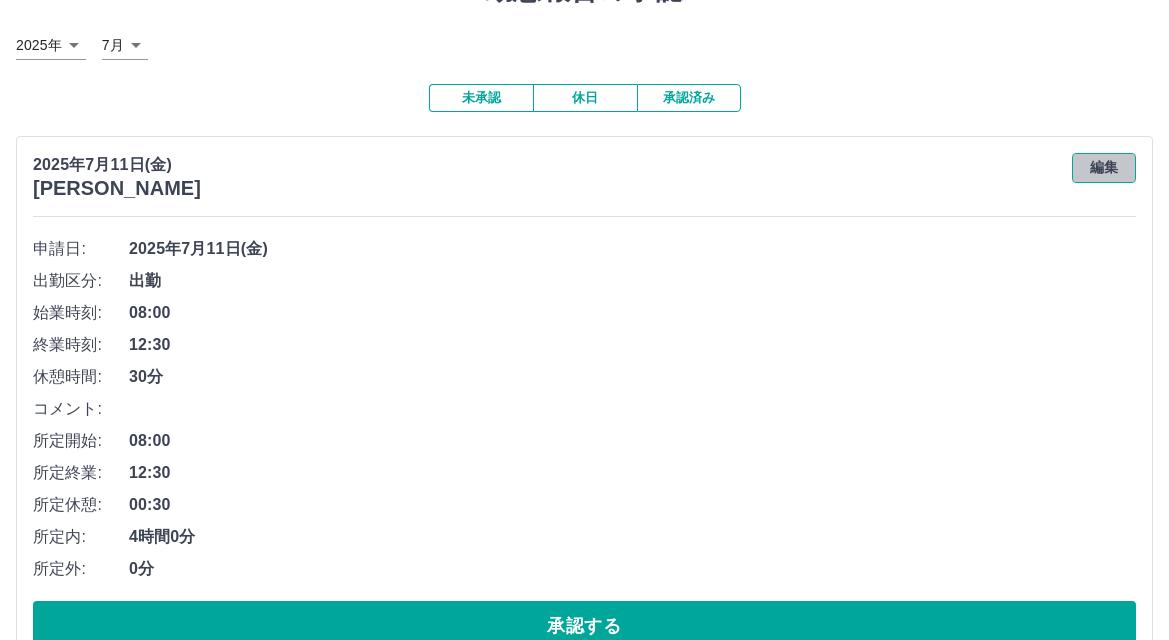 click on "編集" at bounding box center [1104, 168] 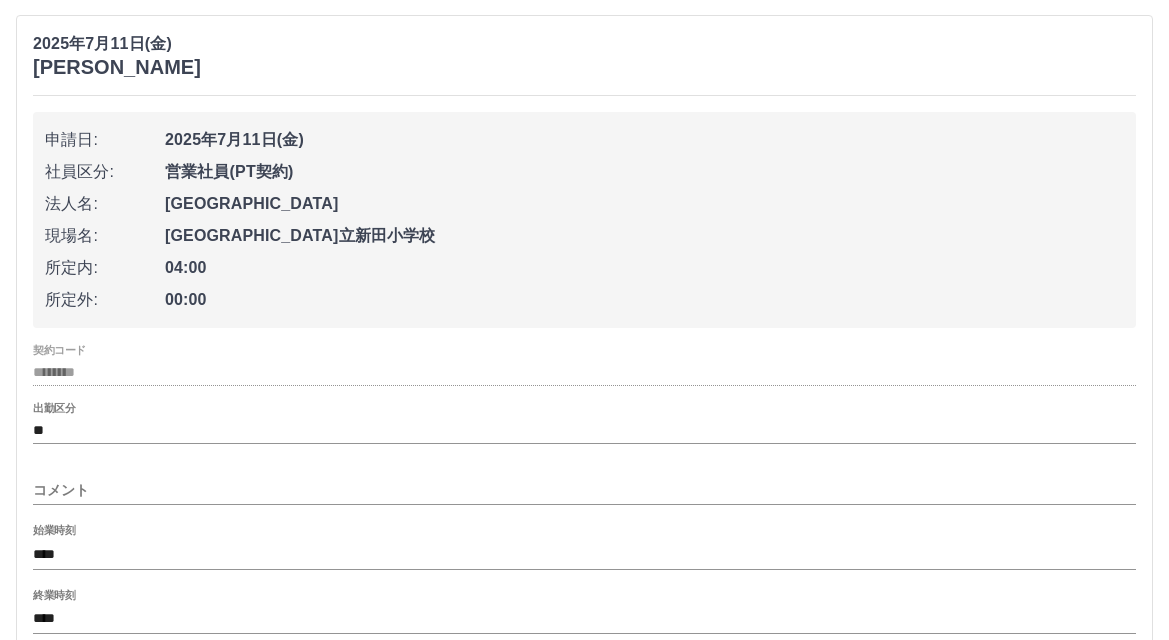 scroll, scrollTop: 400, scrollLeft: 0, axis: vertical 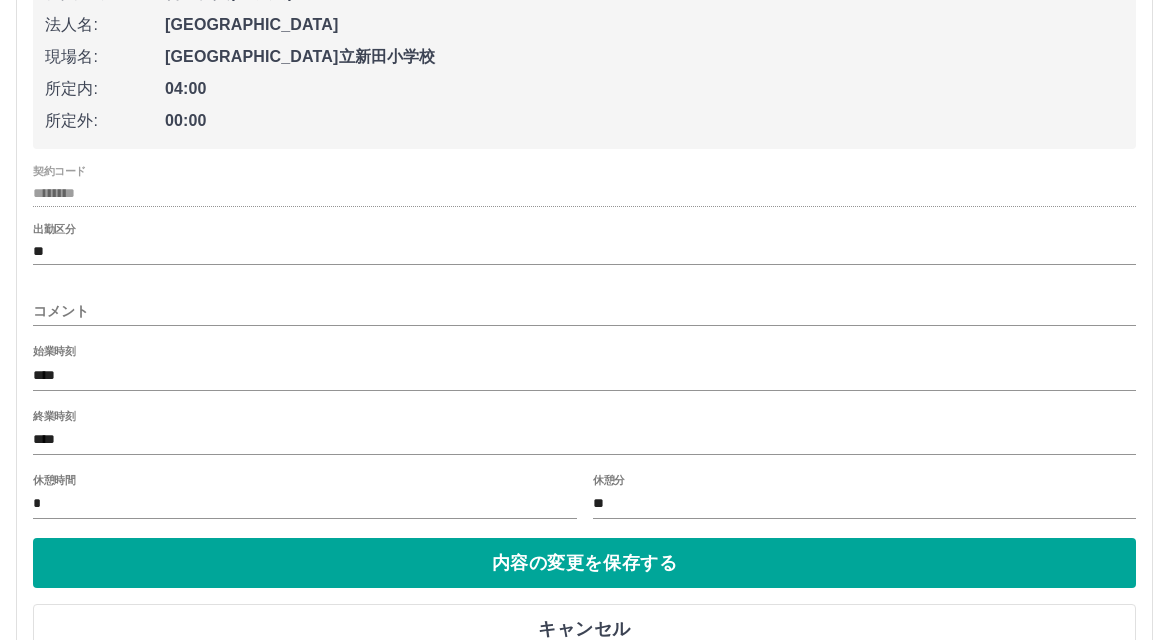 click on "**" at bounding box center (865, 504) 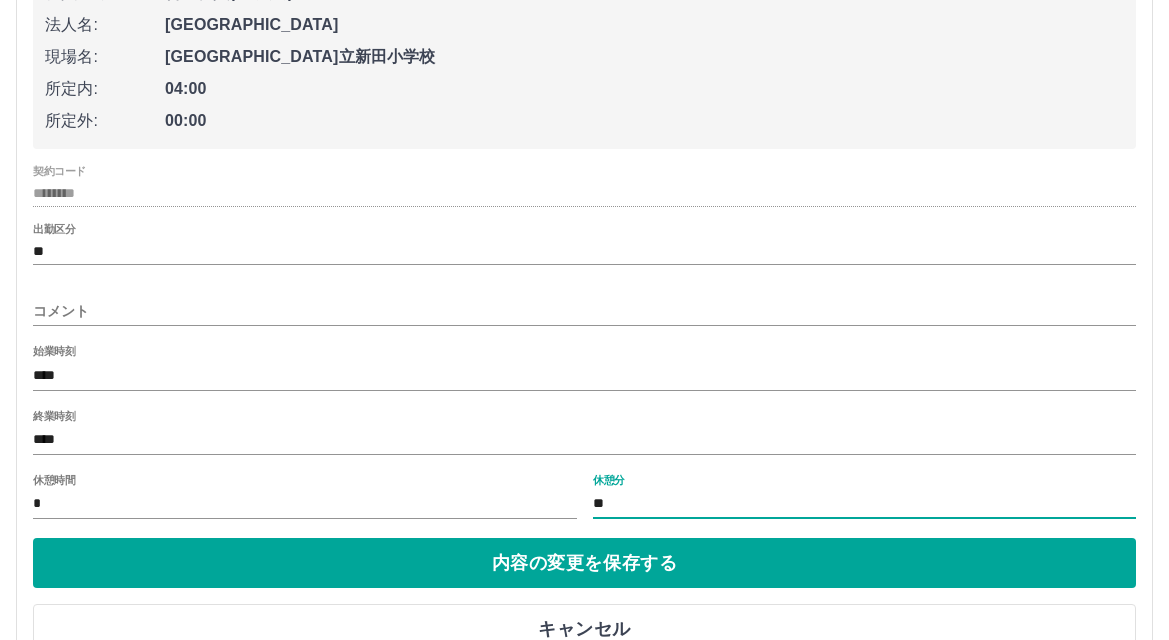 type on "*" 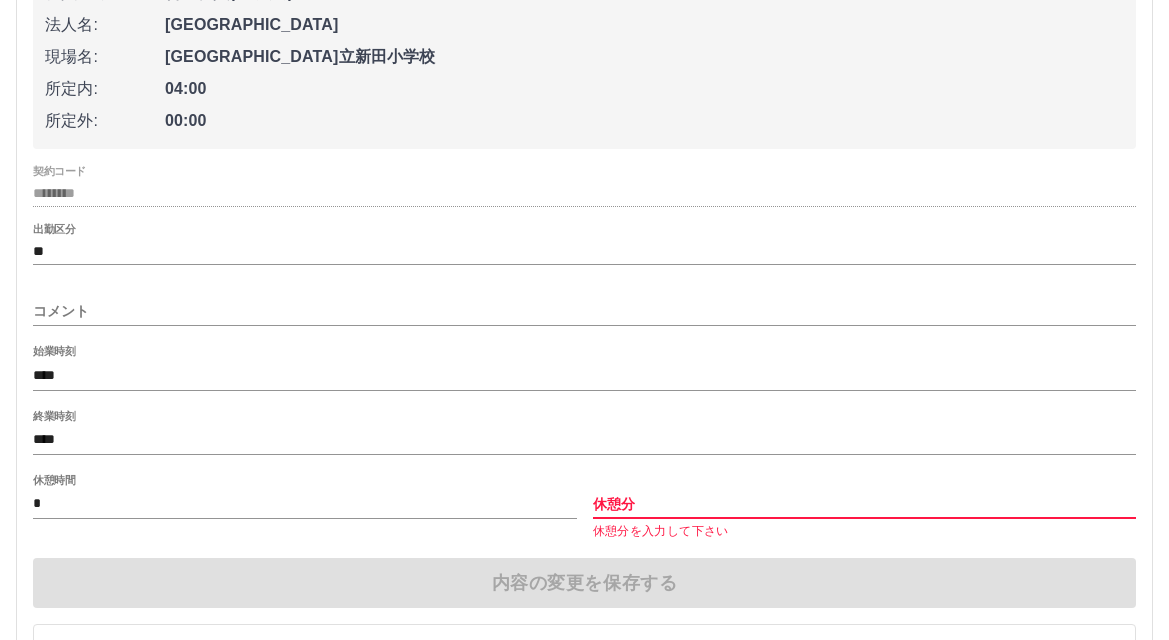 scroll, scrollTop: 600, scrollLeft: 0, axis: vertical 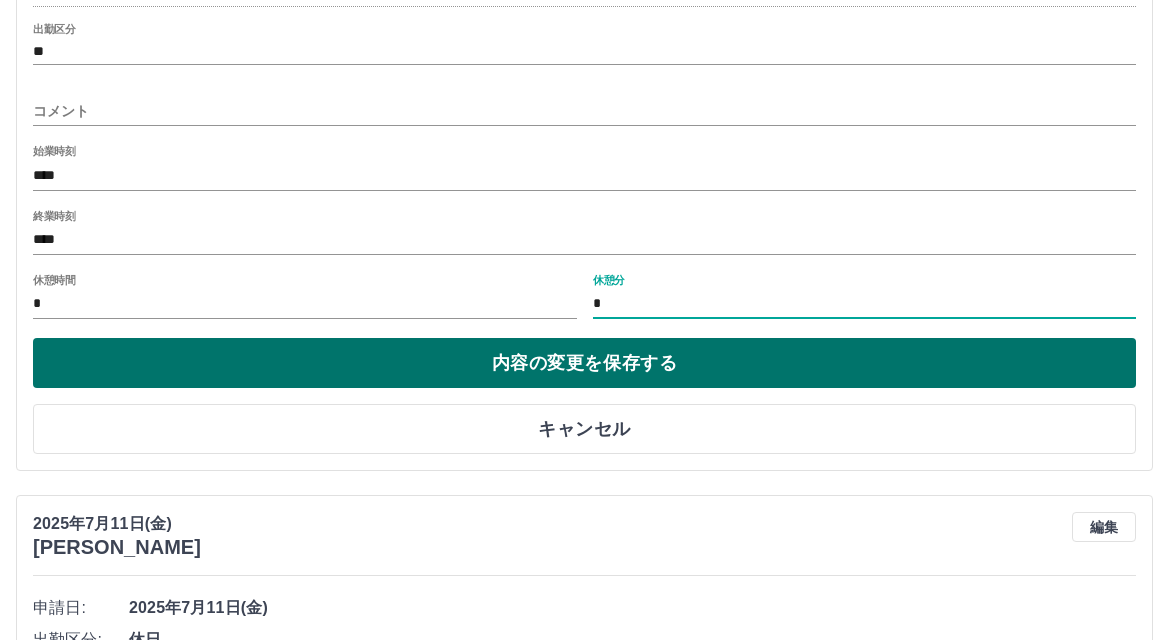 type on "*" 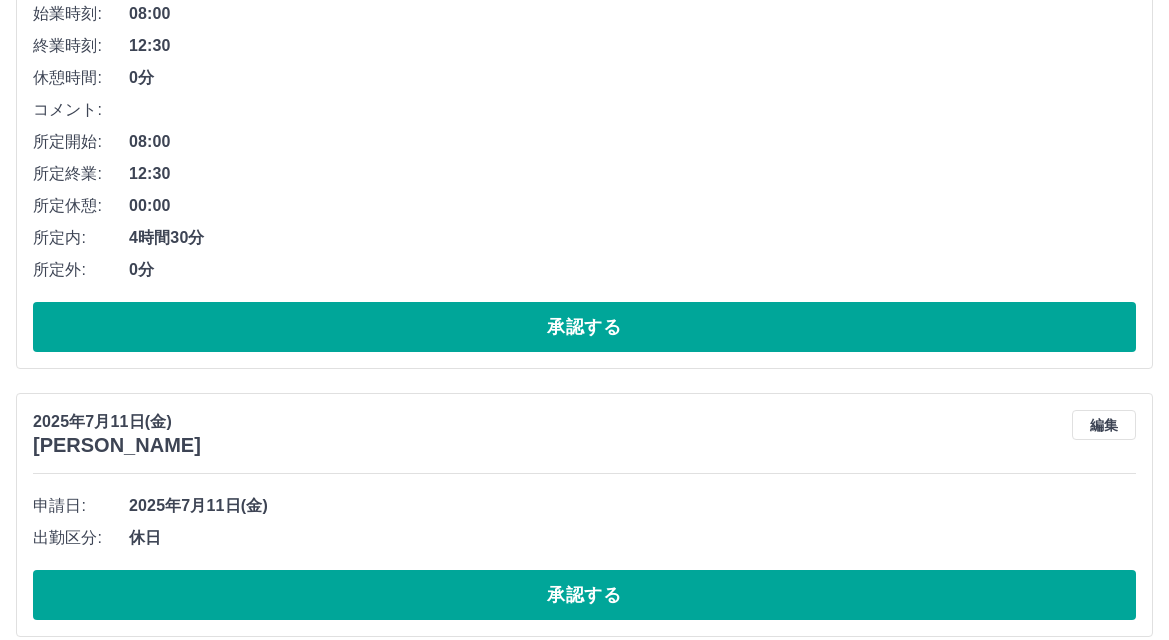 scroll, scrollTop: 400, scrollLeft: 0, axis: vertical 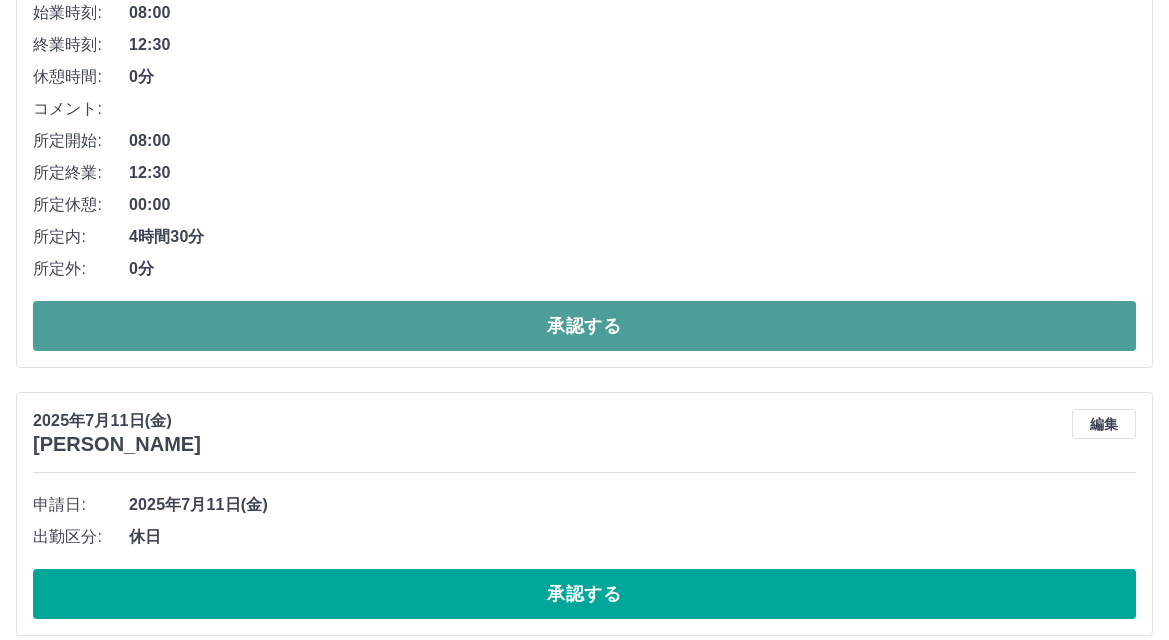 click on "承認する" at bounding box center (584, 326) 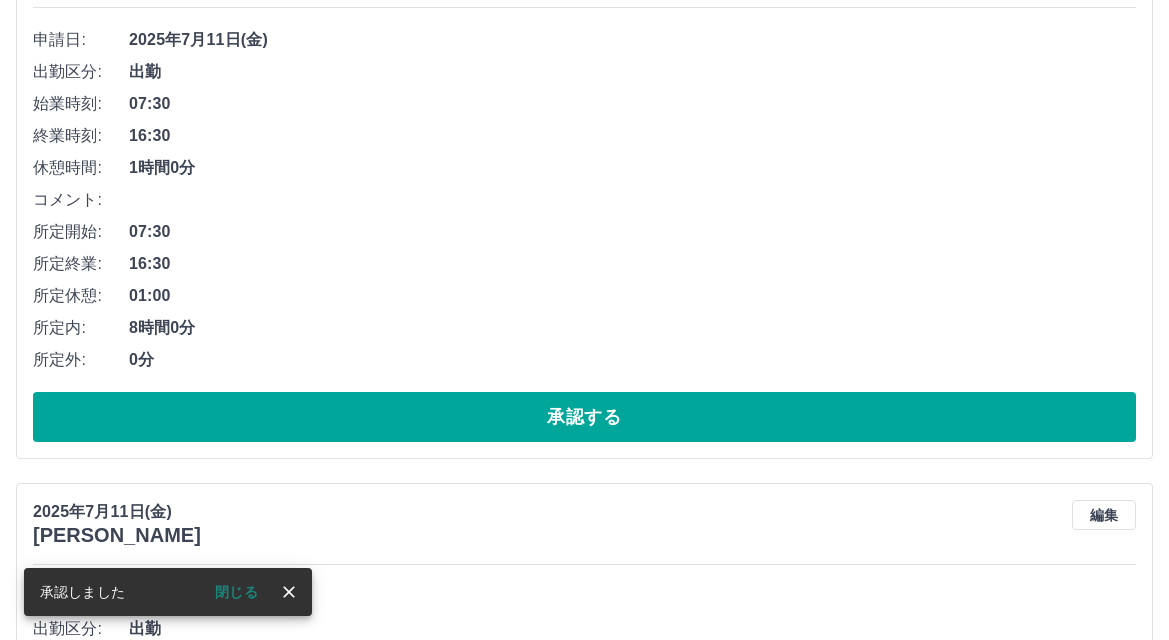 scroll, scrollTop: 600, scrollLeft: 0, axis: vertical 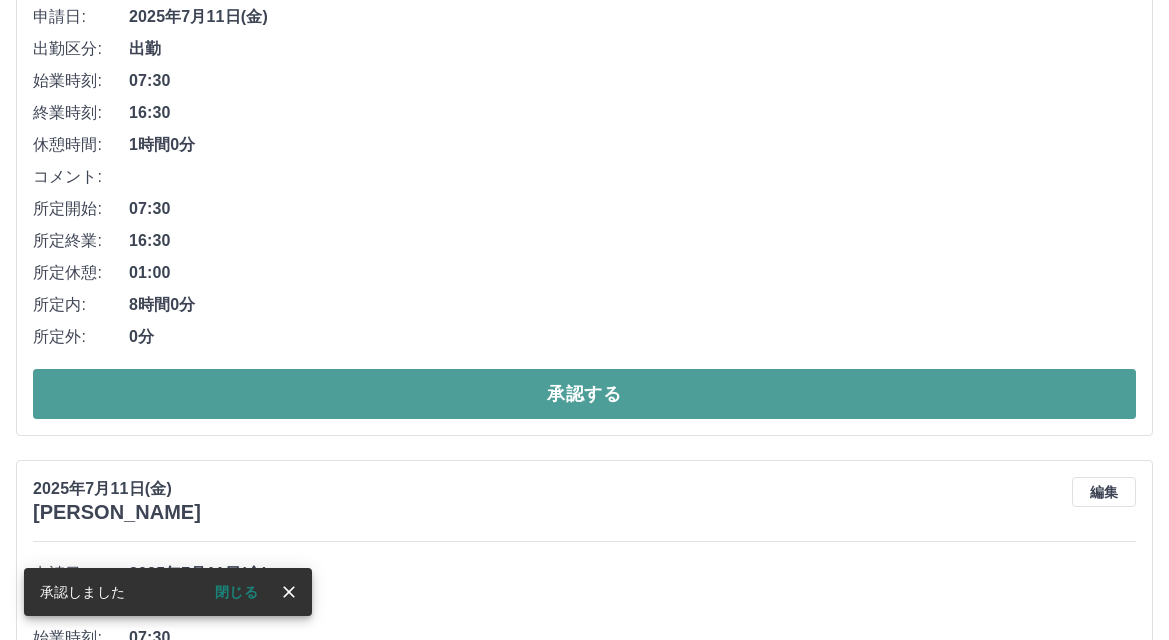 click on "承認する" at bounding box center [584, 394] 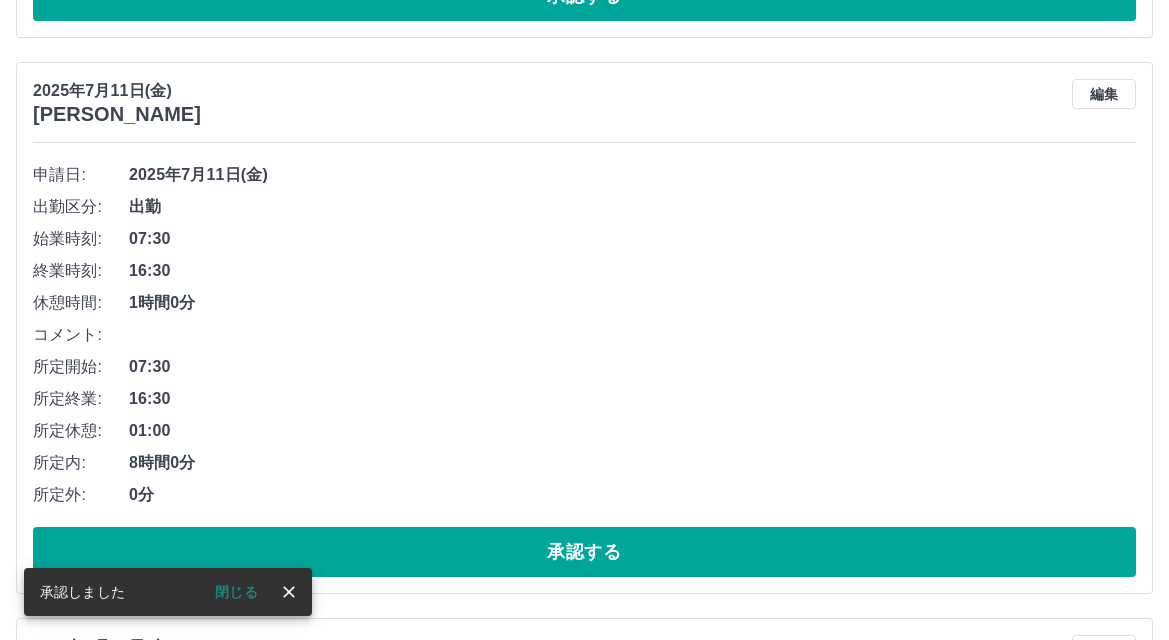 scroll, scrollTop: 544, scrollLeft: 0, axis: vertical 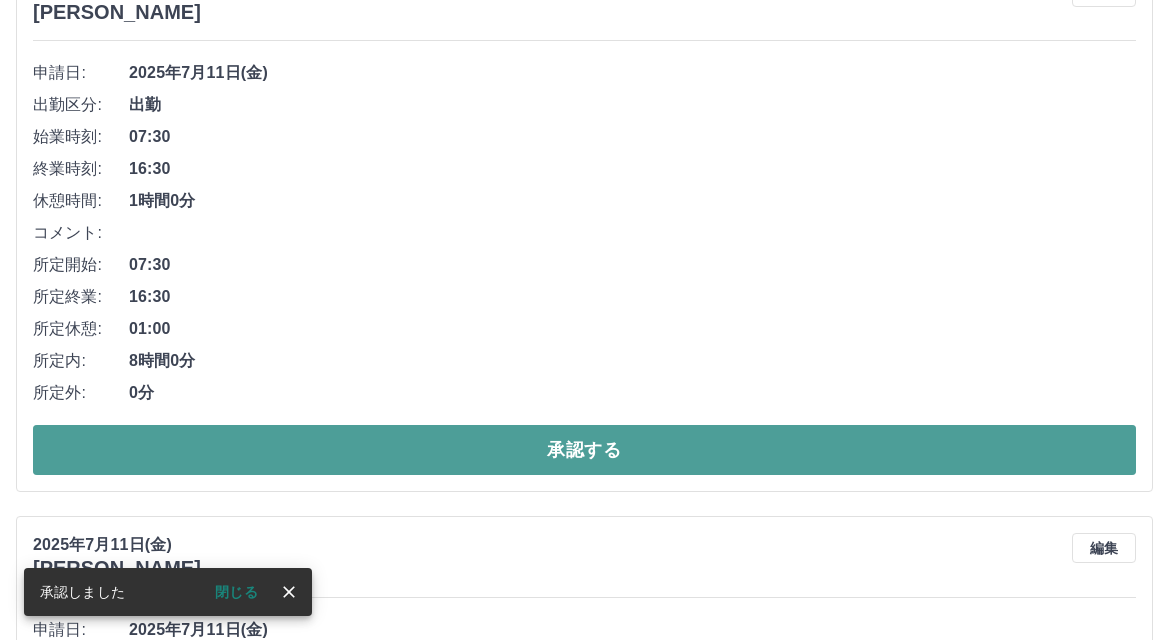 click on "承認する" at bounding box center [584, 450] 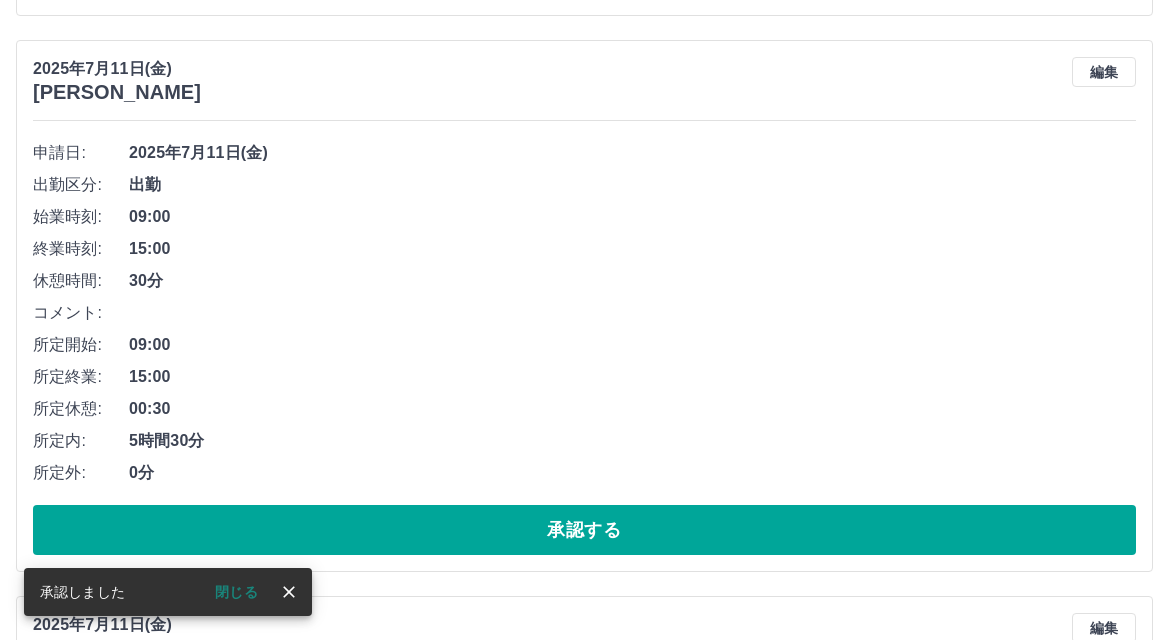 scroll, scrollTop: 500, scrollLeft: 0, axis: vertical 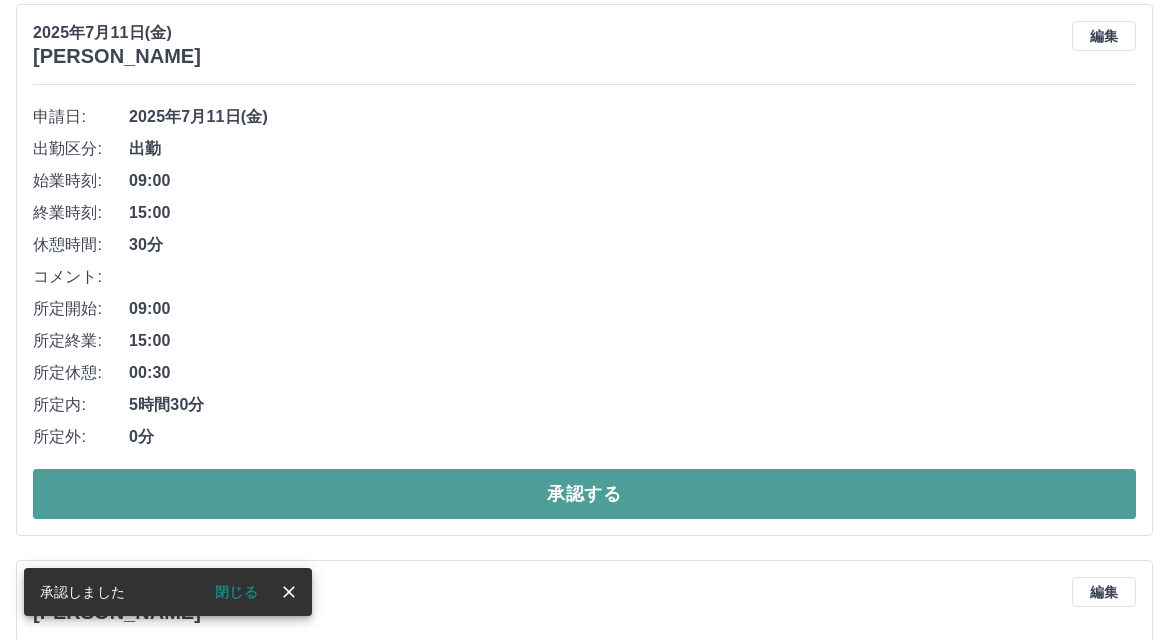 click on "承認する" at bounding box center [584, 494] 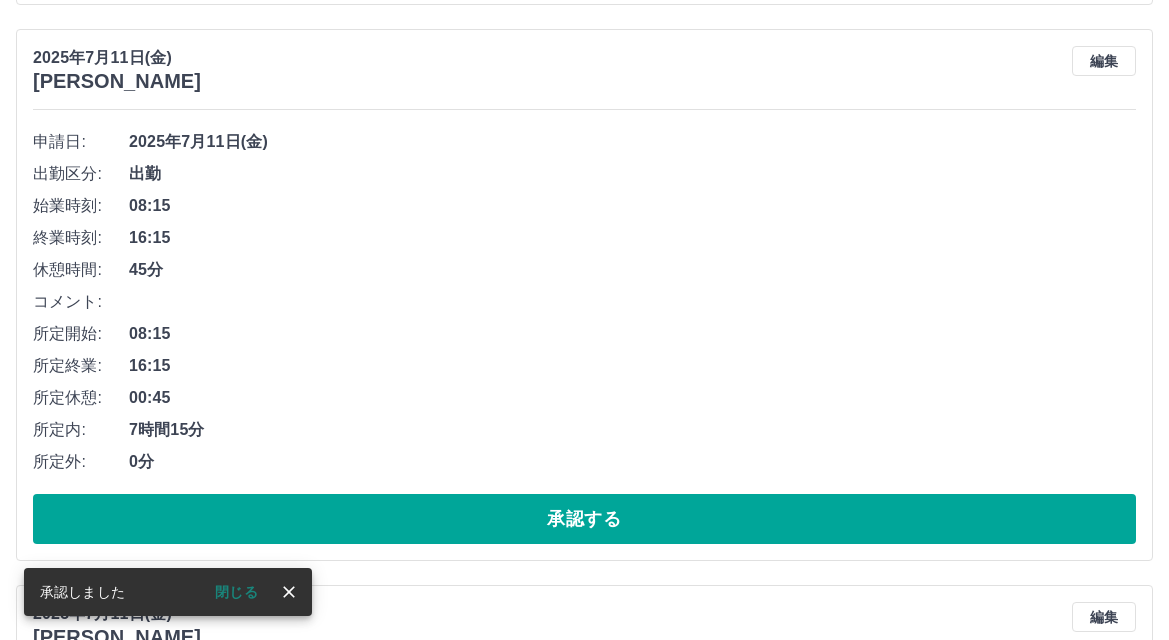 scroll, scrollTop: 500, scrollLeft: 0, axis: vertical 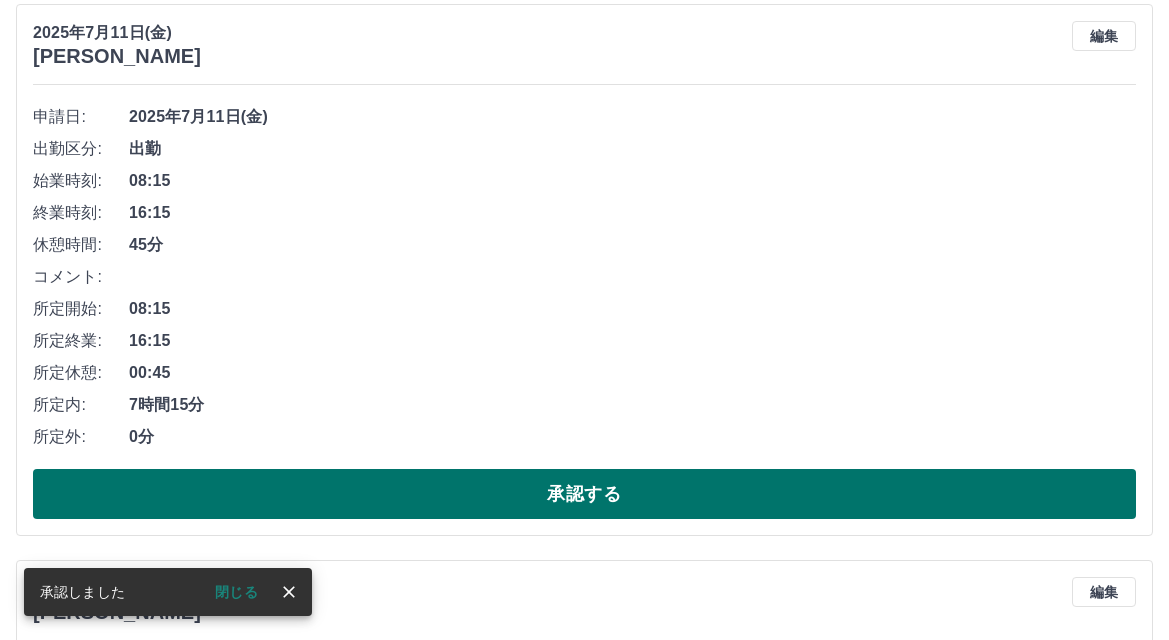 click on "承認する" at bounding box center (584, 494) 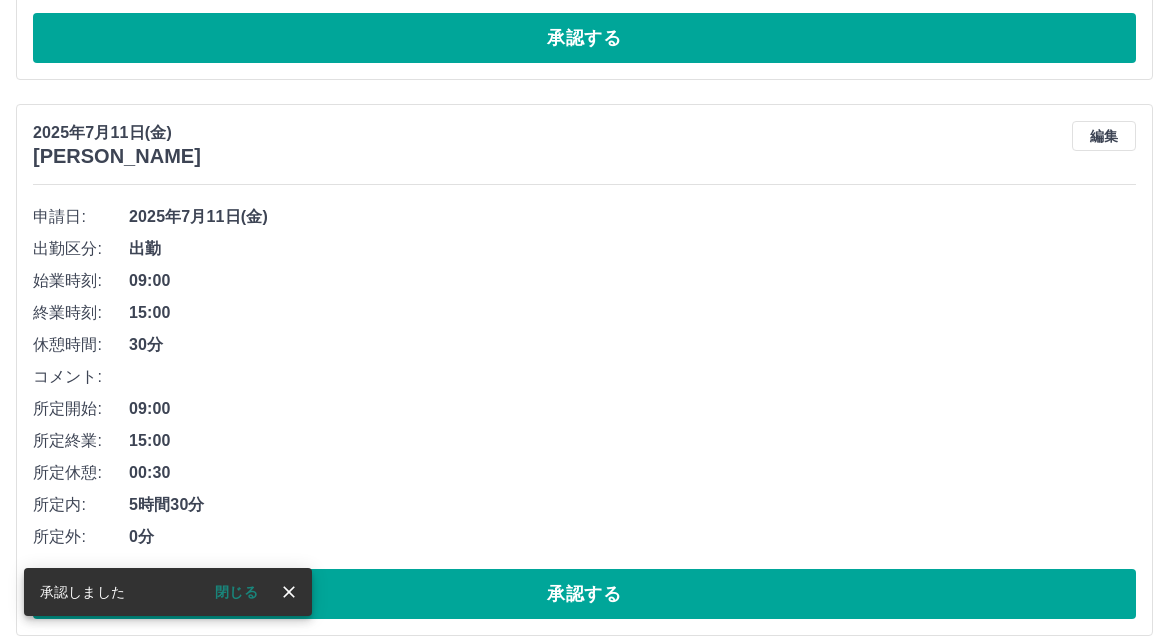 scroll, scrollTop: 500, scrollLeft: 0, axis: vertical 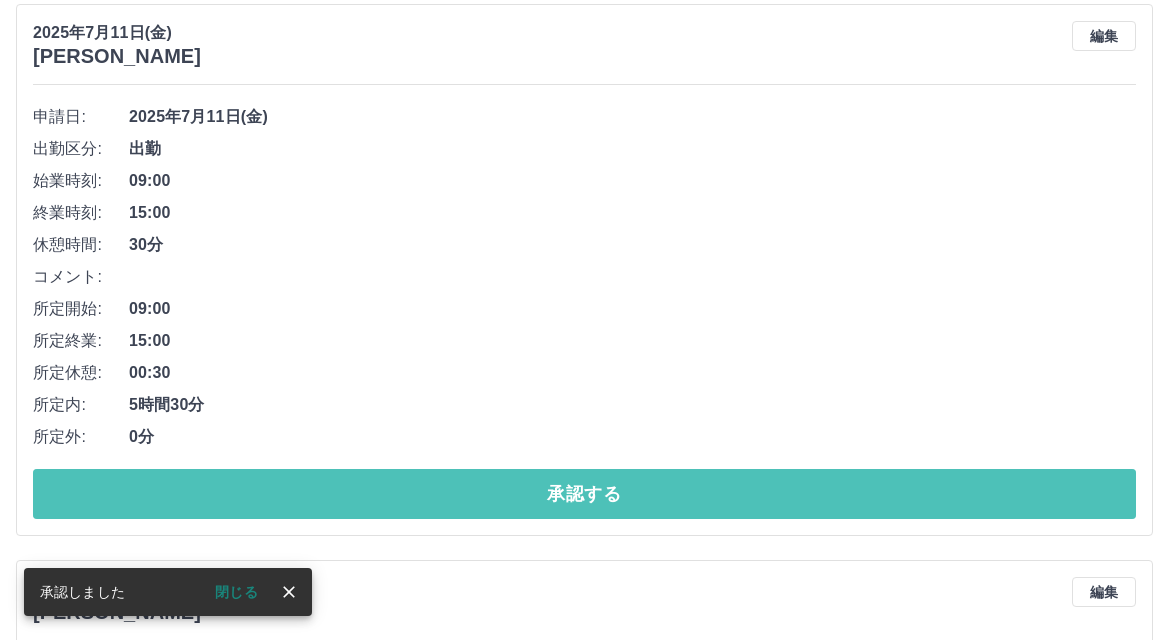 click on "承認する" at bounding box center (584, 494) 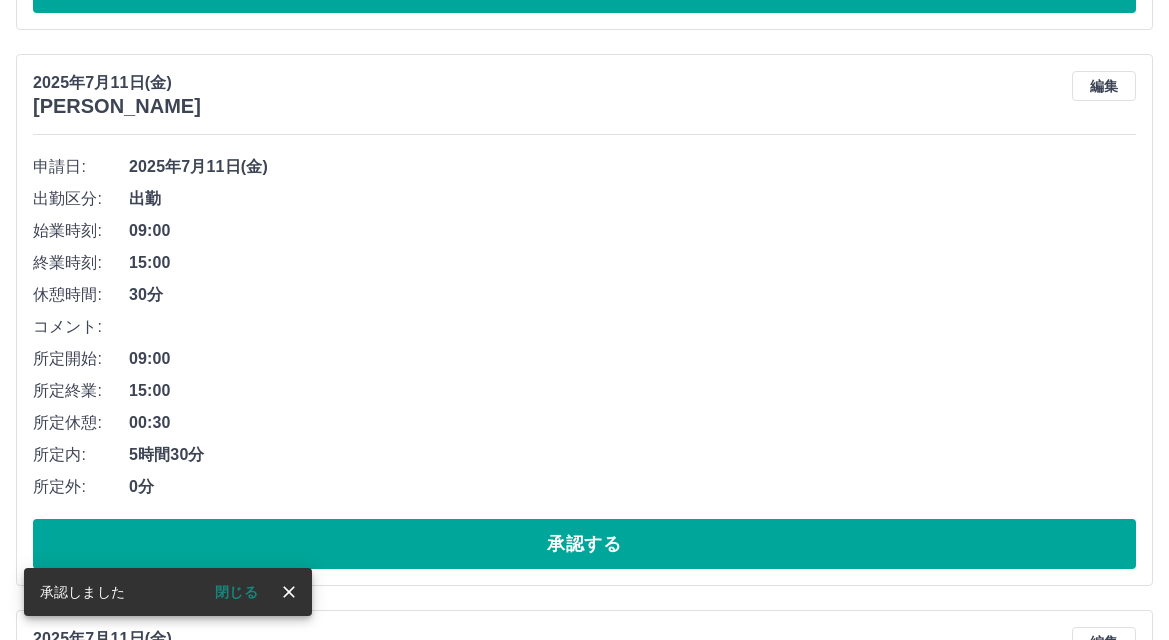 scroll, scrollTop: 500, scrollLeft: 0, axis: vertical 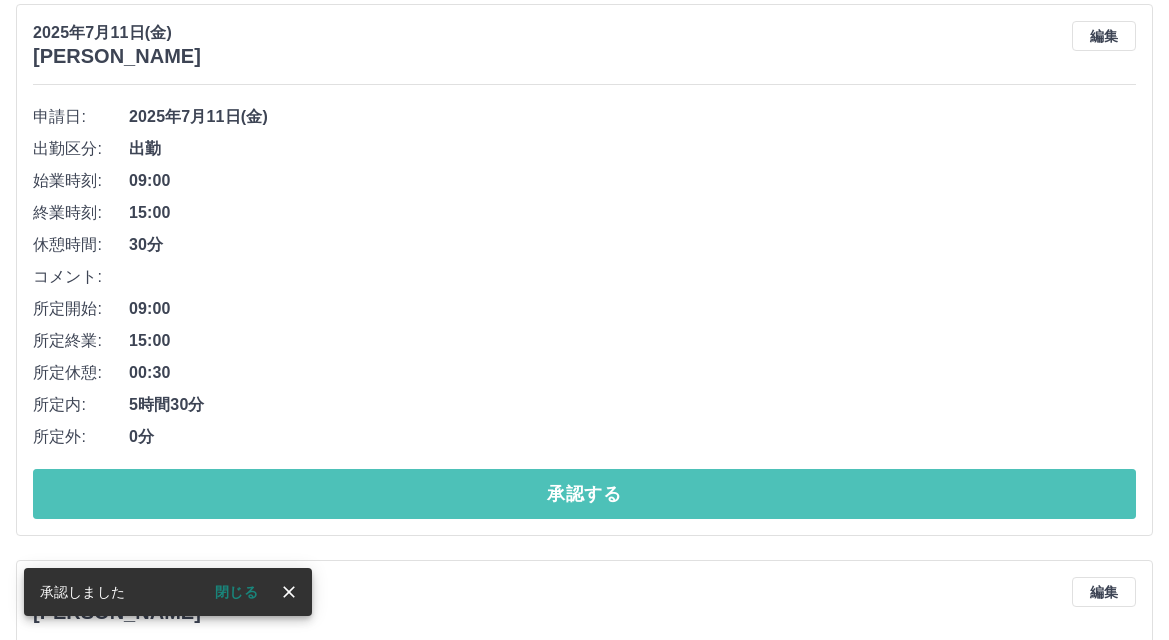 click on "承認する" at bounding box center (584, 494) 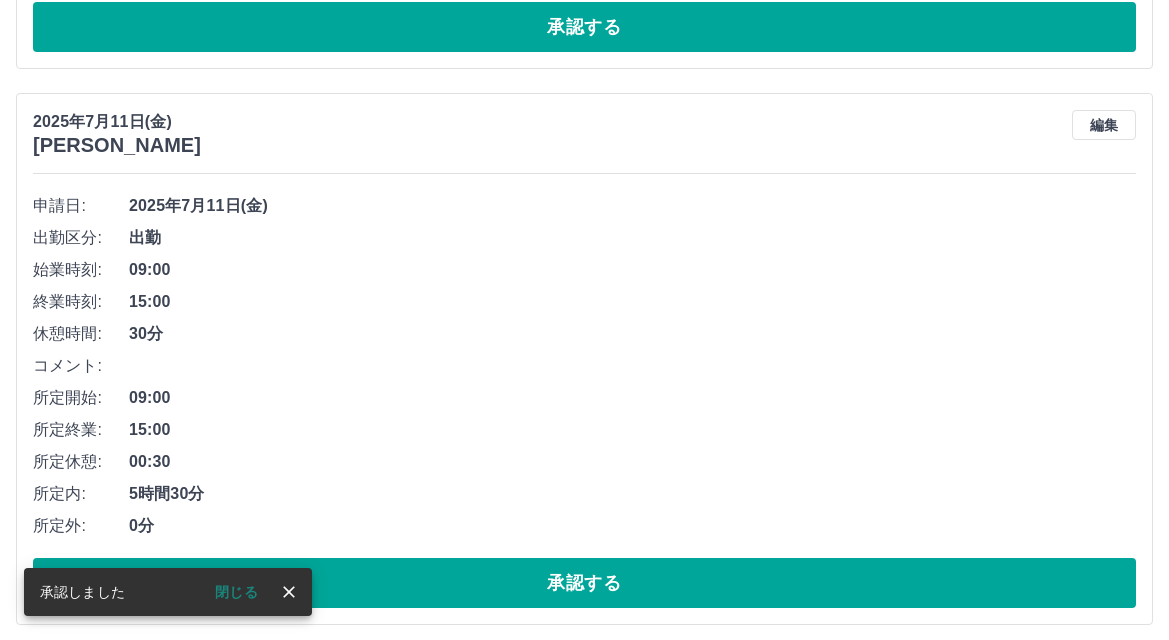 scroll, scrollTop: 500, scrollLeft: 0, axis: vertical 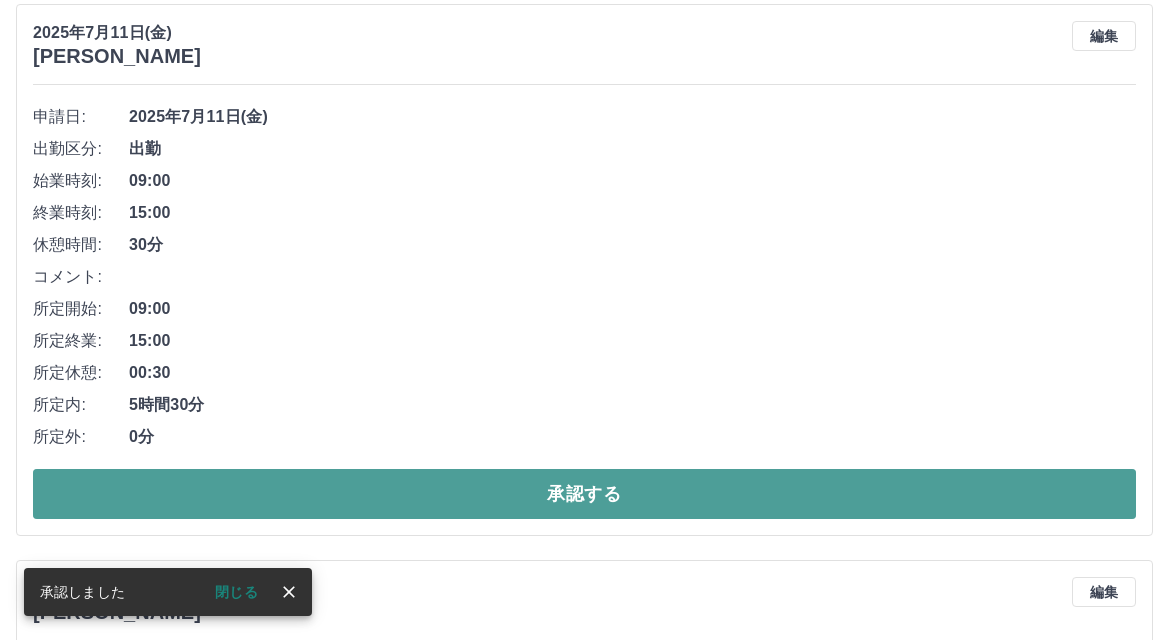 click on "承認する" at bounding box center [584, 494] 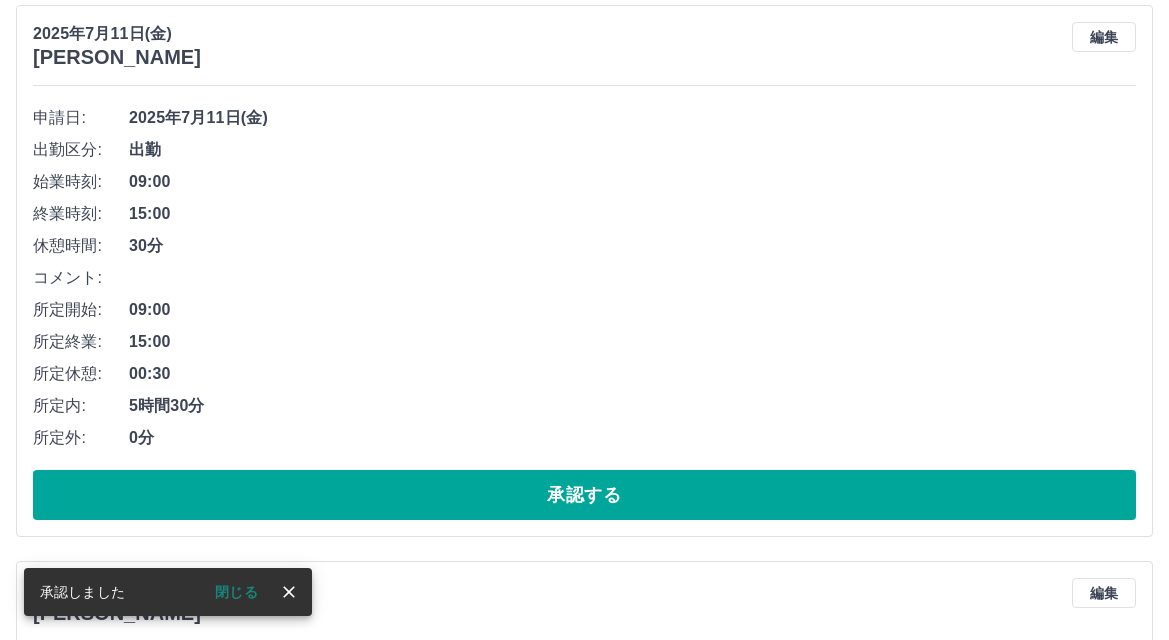 scroll, scrollTop: 500, scrollLeft: 0, axis: vertical 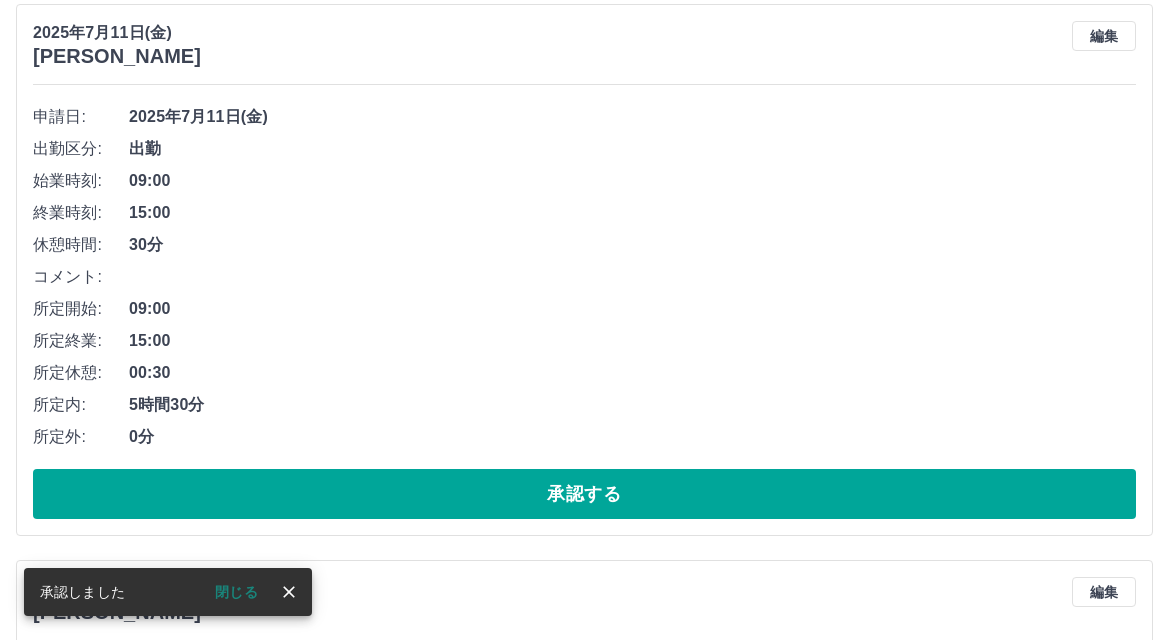 click on "承認する" at bounding box center (584, 494) 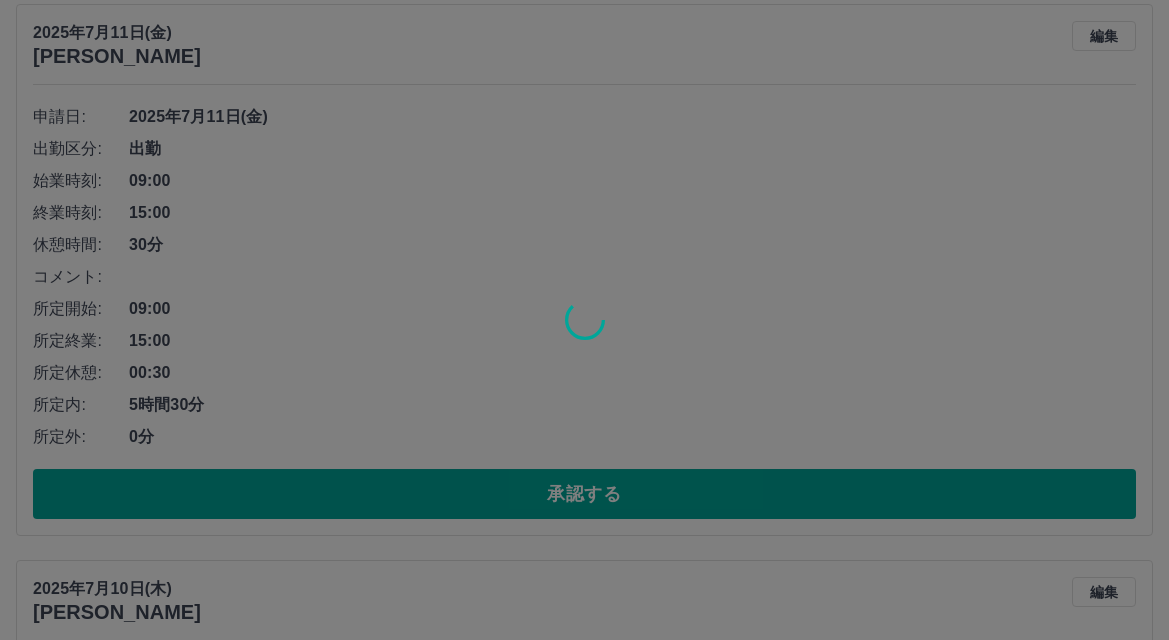 scroll, scrollTop: 0, scrollLeft: 0, axis: both 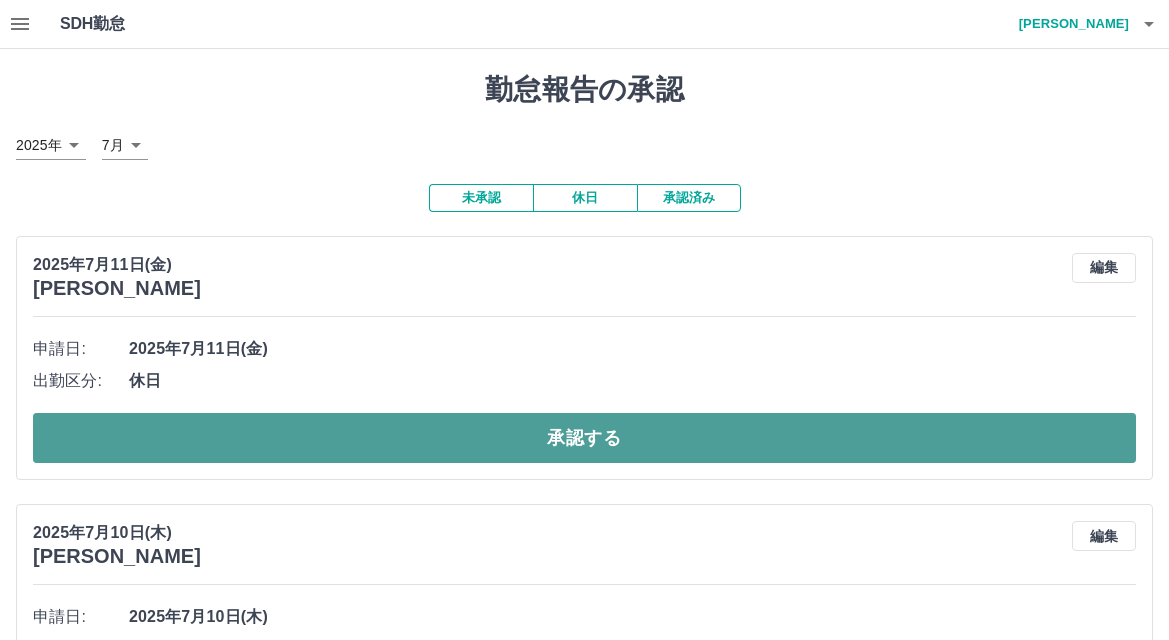 click on "承認する" at bounding box center (584, 438) 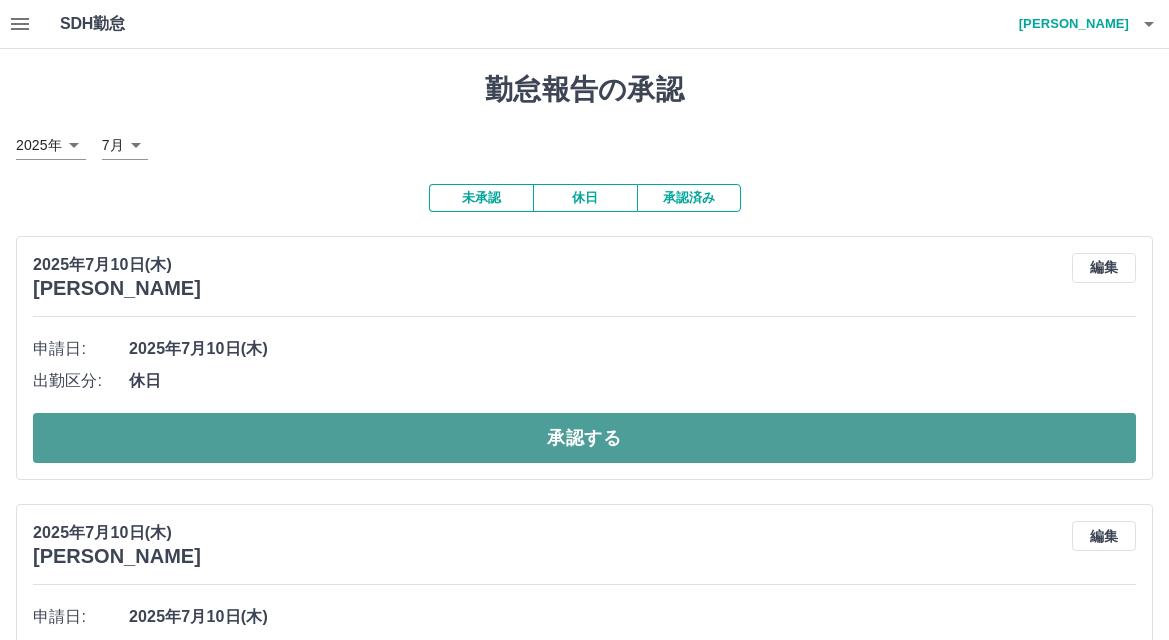 click on "承認する" at bounding box center [584, 438] 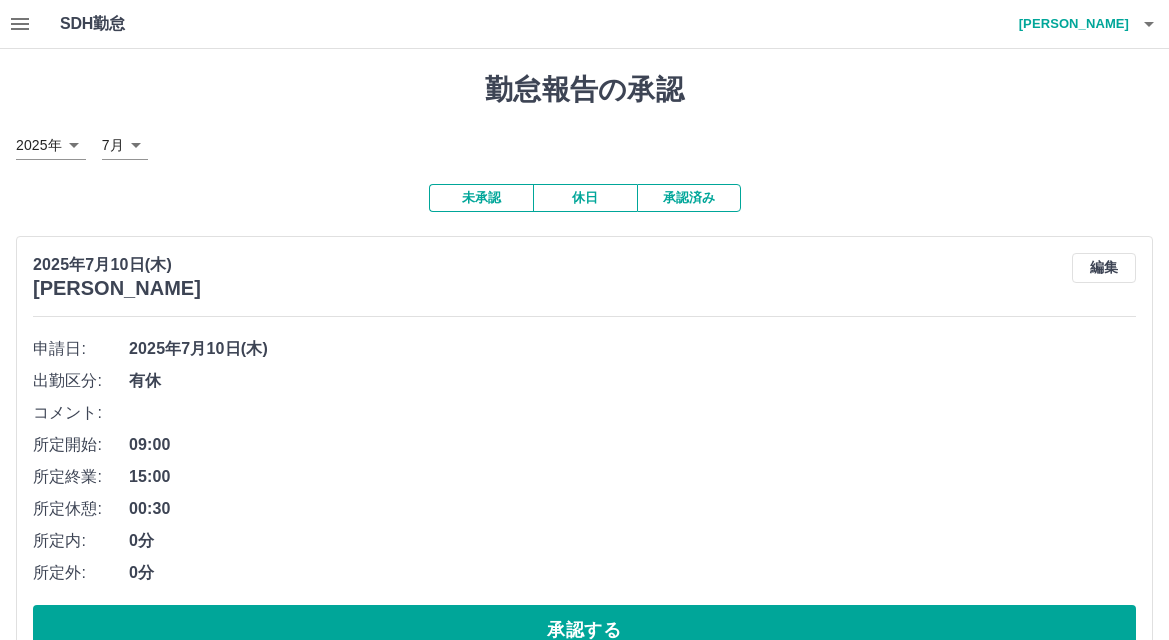 scroll, scrollTop: 100, scrollLeft: 0, axis: vertical 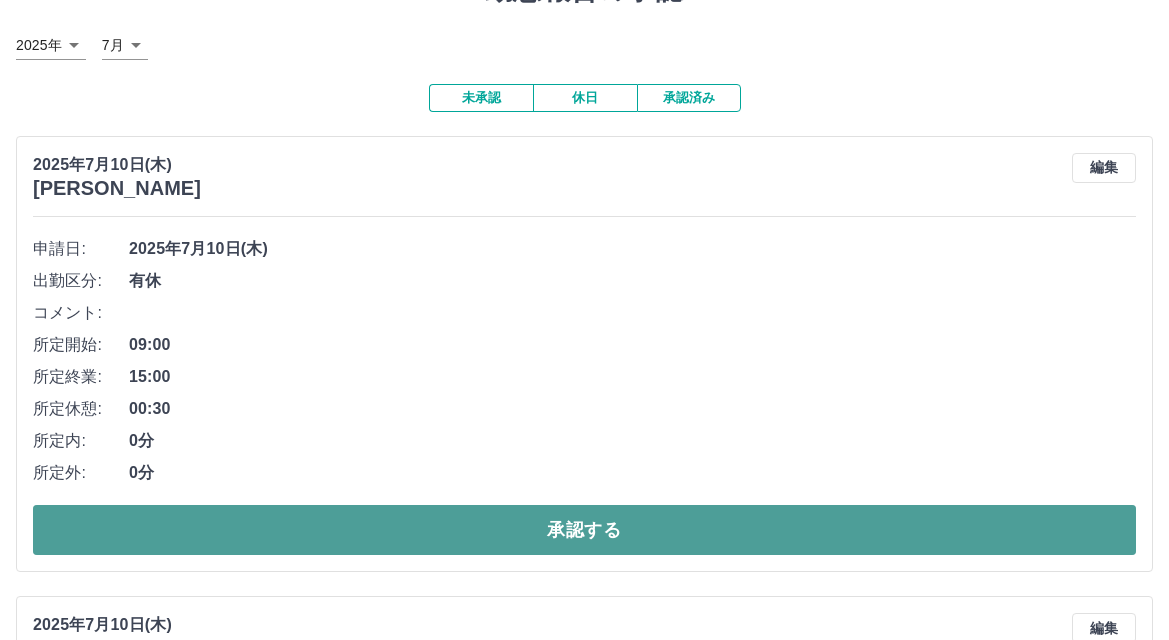 click on "承認する" at bounding box center (584, 530) 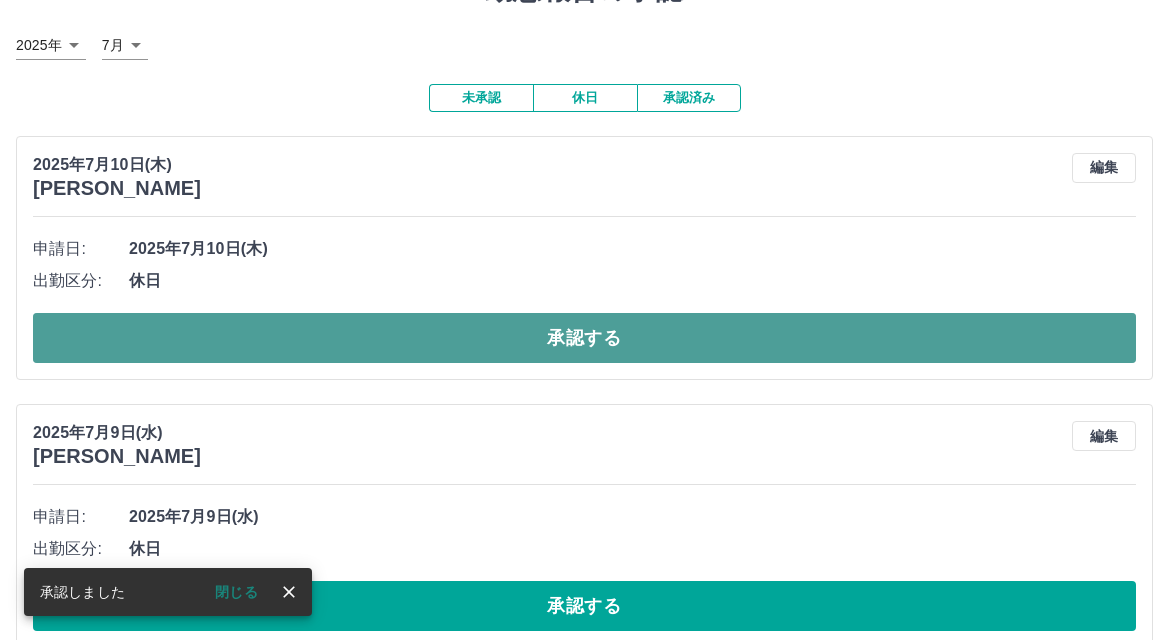 click on "承認する" at bounding box center [584, 338] 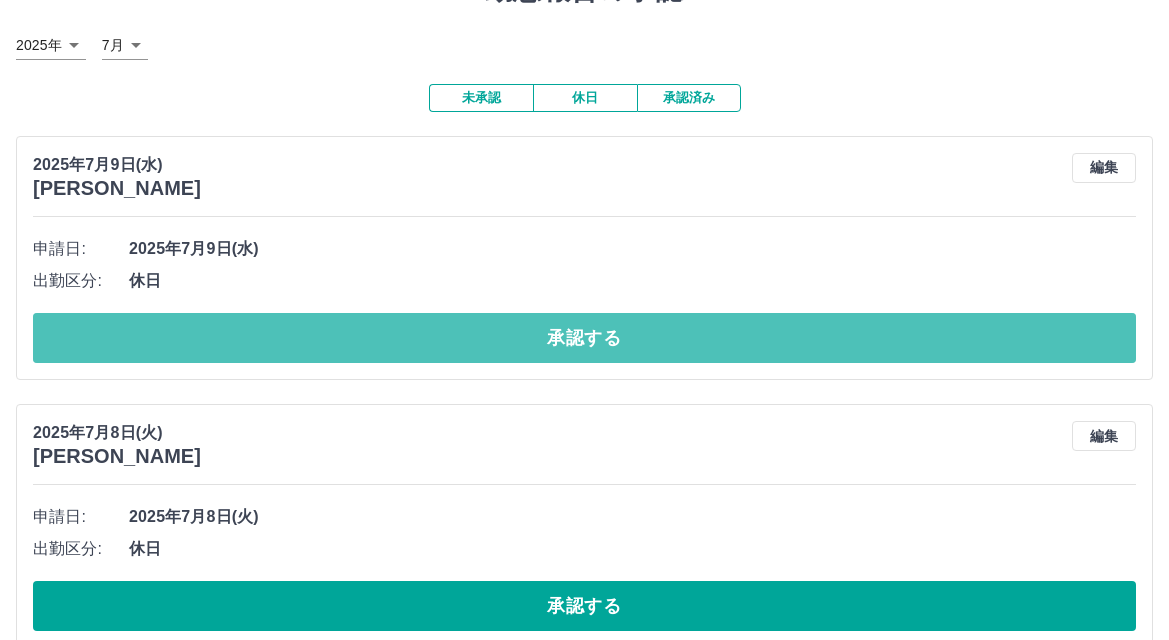 click on "承認する" at bounding box center [584, 338] 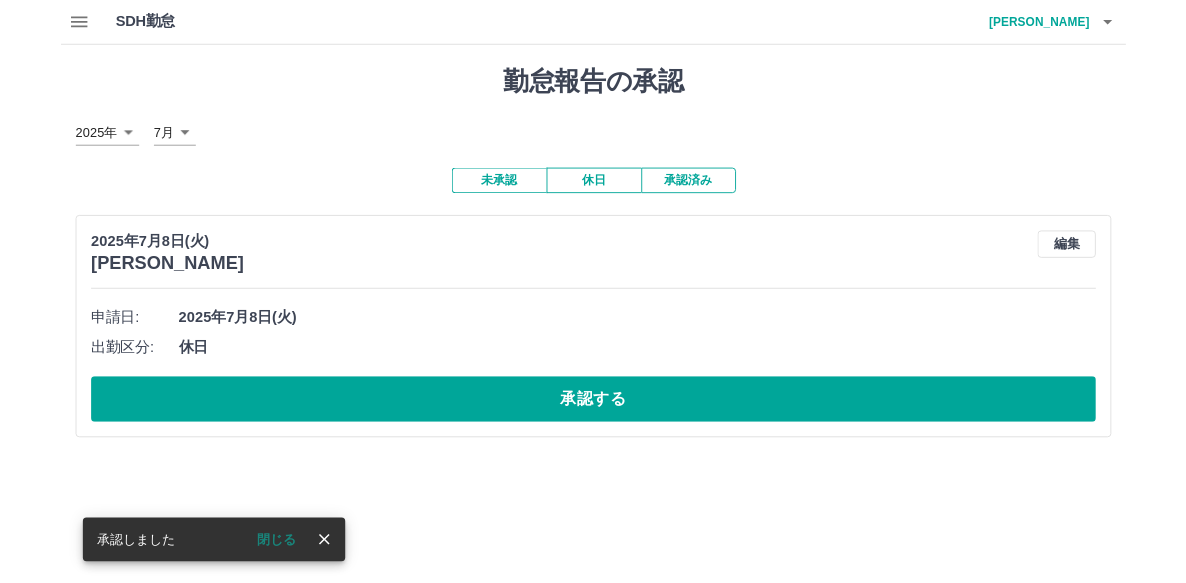 scroll, scrollTop: 0, scrollLeft: 0, axis: both 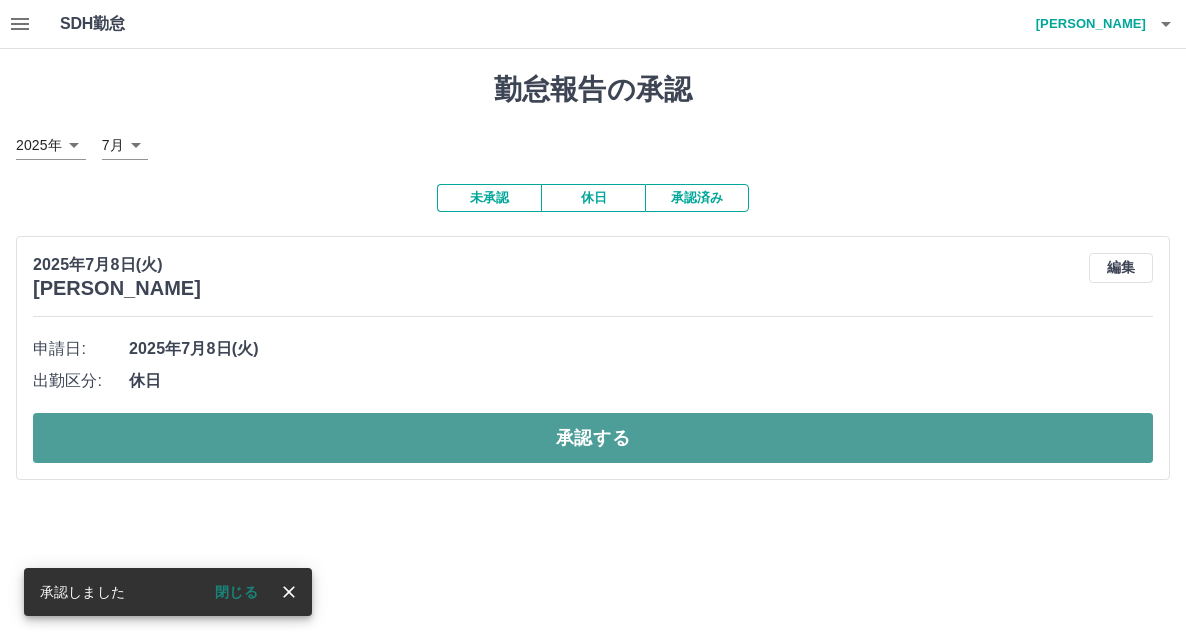 click on "承認する" at bounding box center [593, 438] 